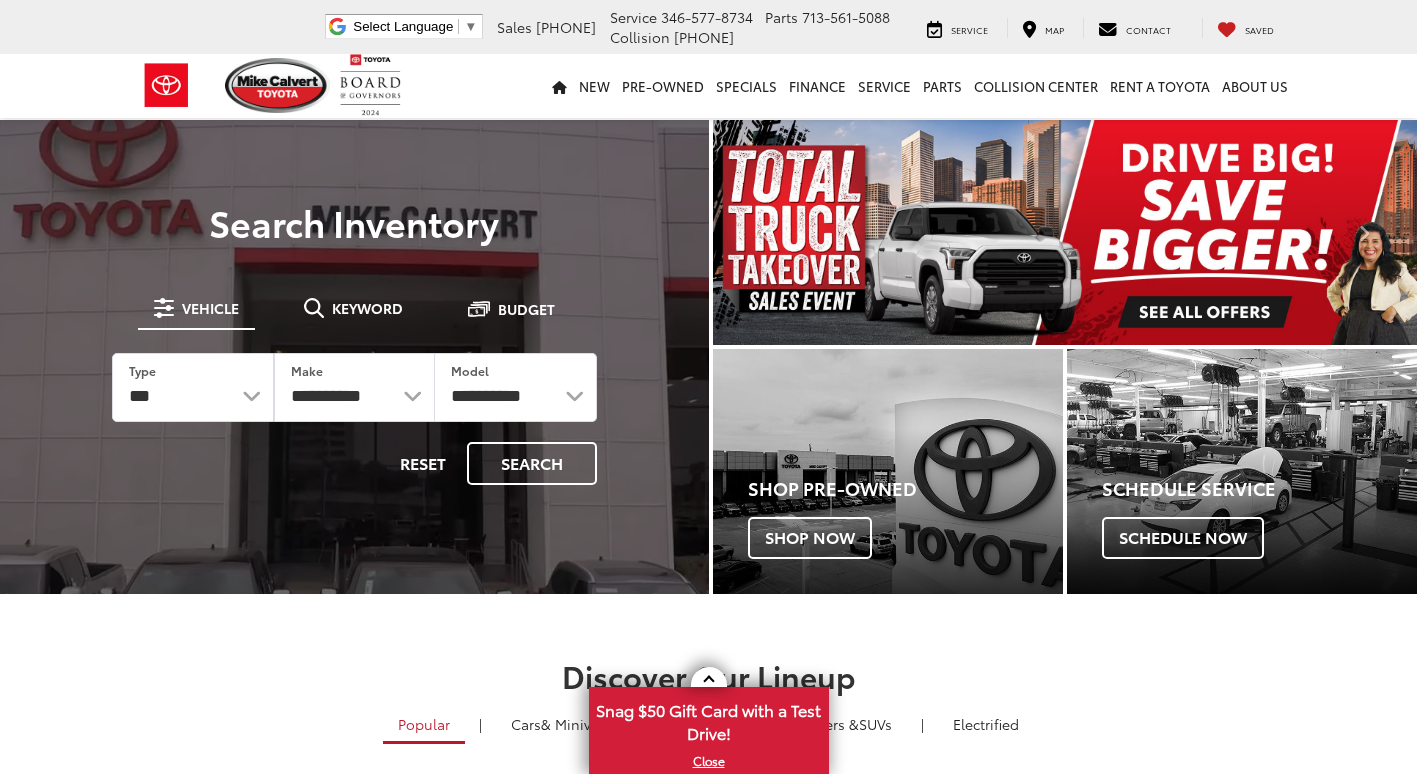 scroll, scrollTop: 0, scrollLeft: 0, axis: both 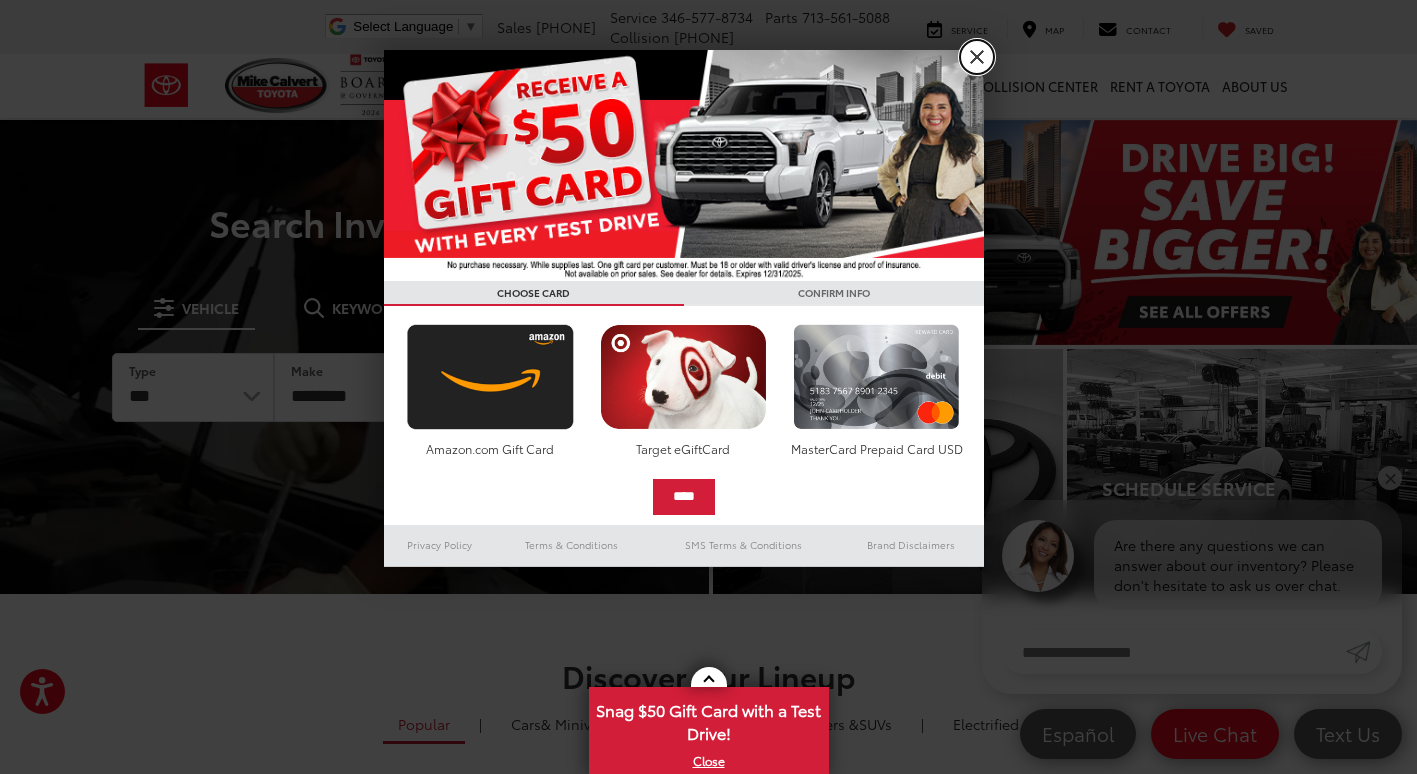 click on "X" at bounding box center [977, 57] 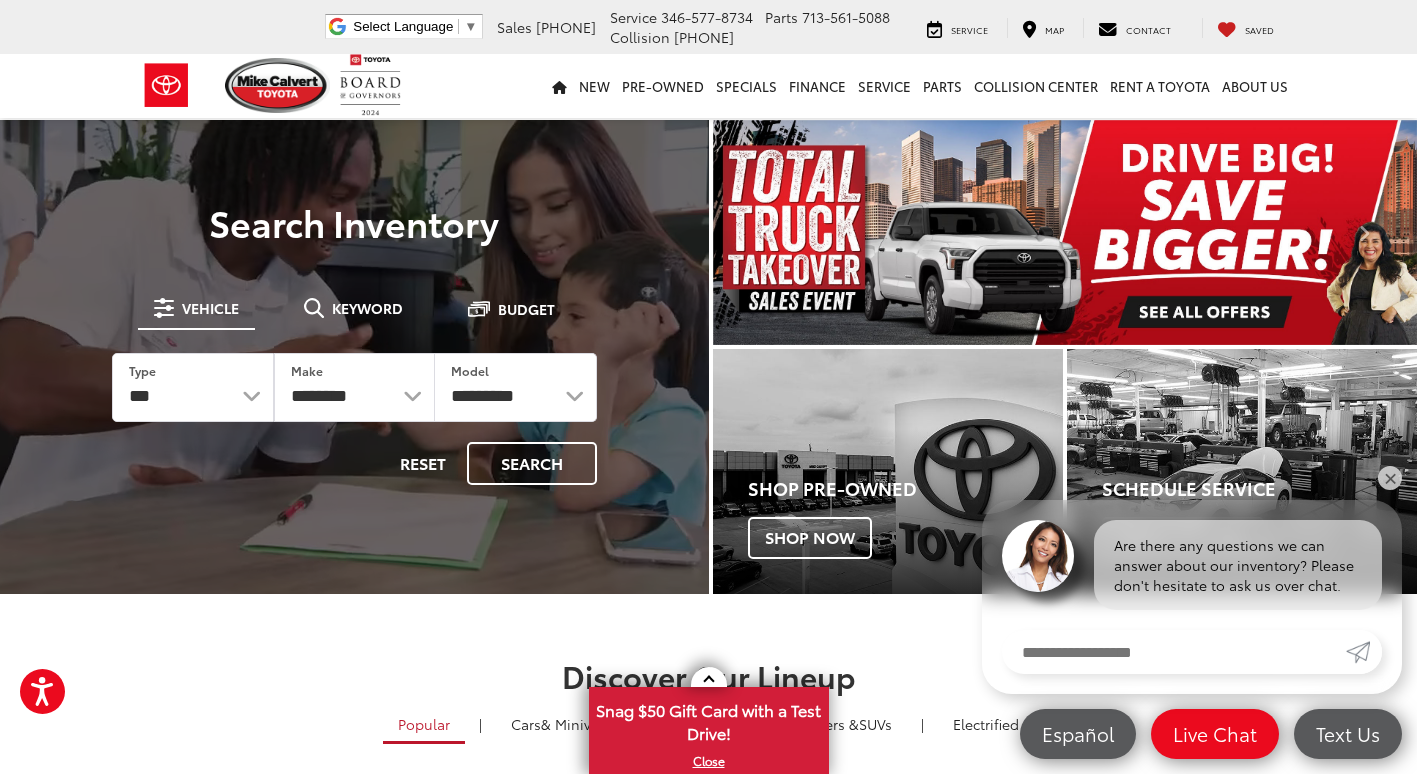 scroll, scrollTop: 0, scrollLeft: 0, axis: both 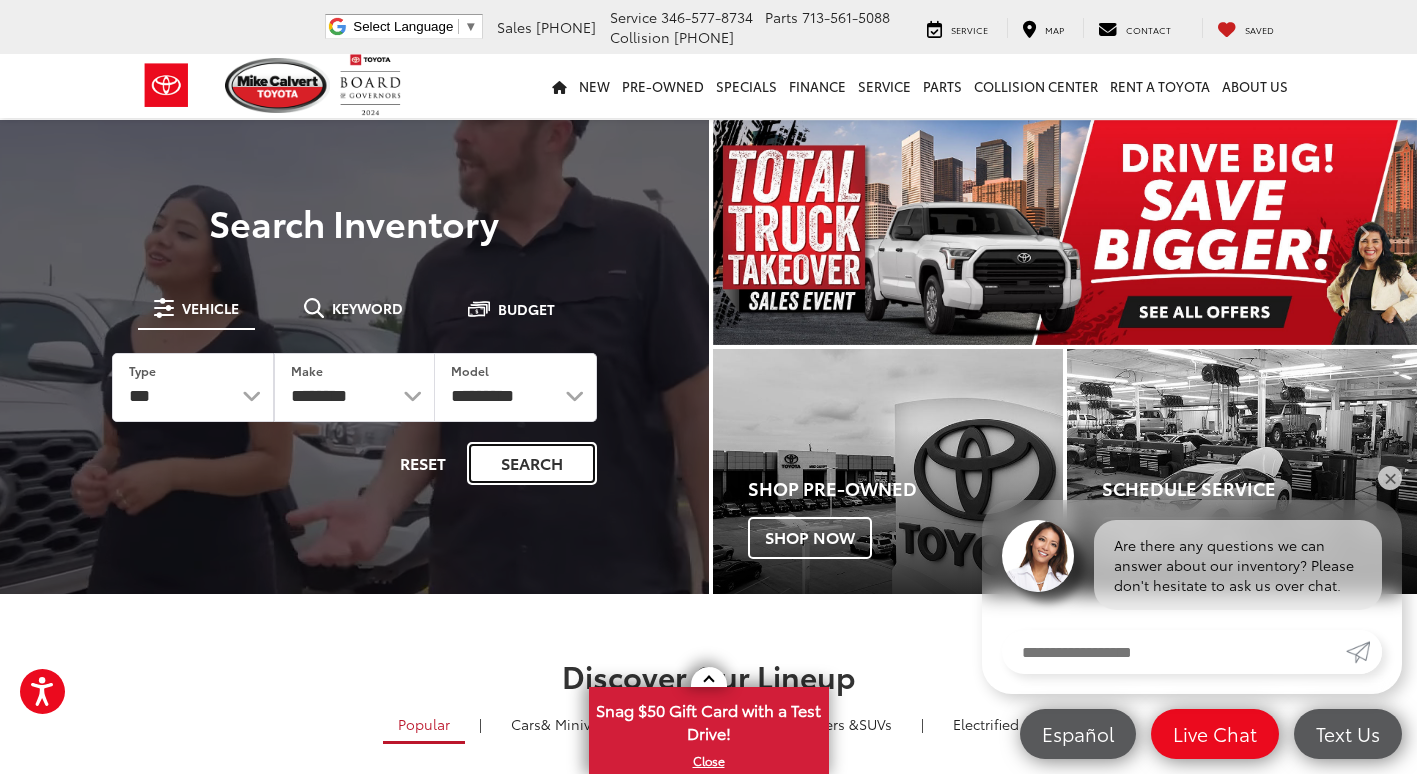 click on "Search" at bounding box center (532, 463) 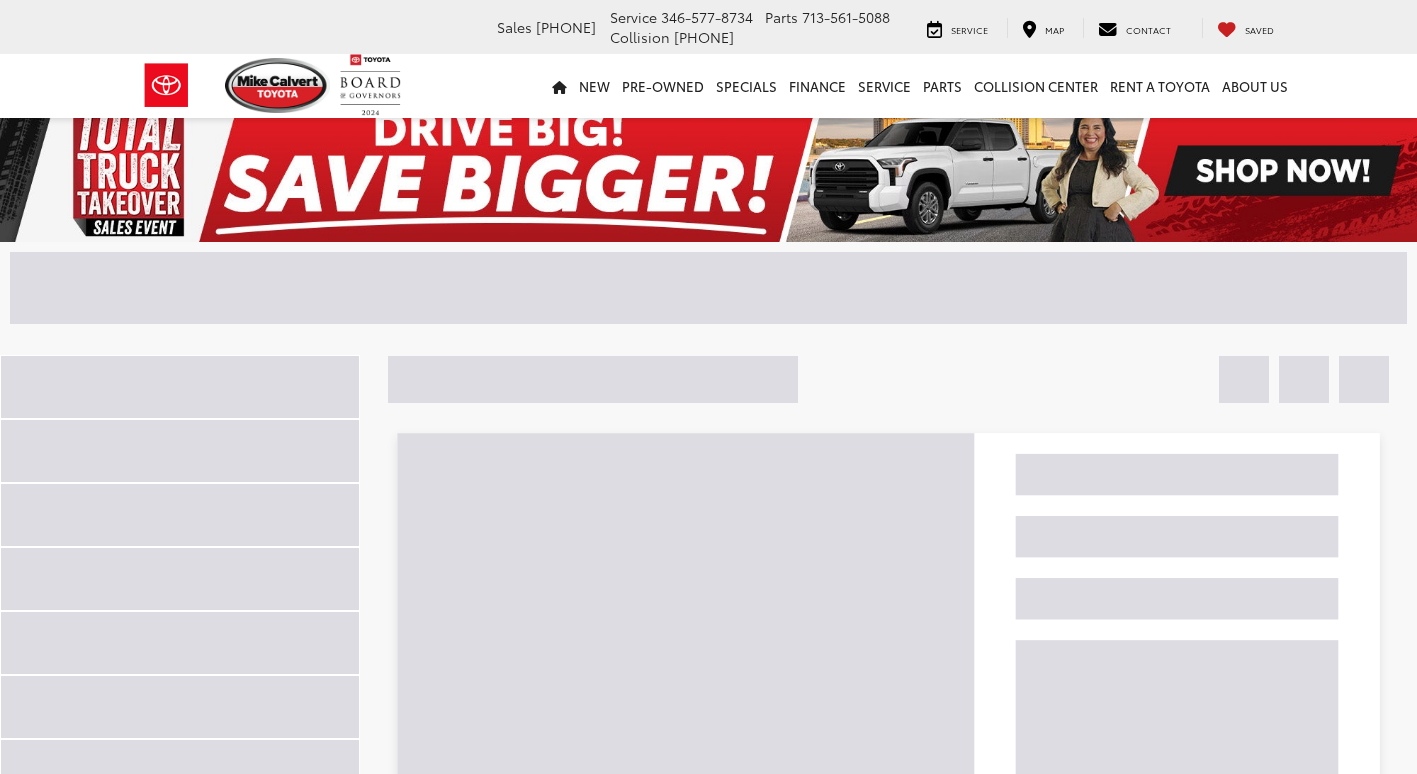 scroll, scrollTop: 0, scrollLeft: 0, axis: both 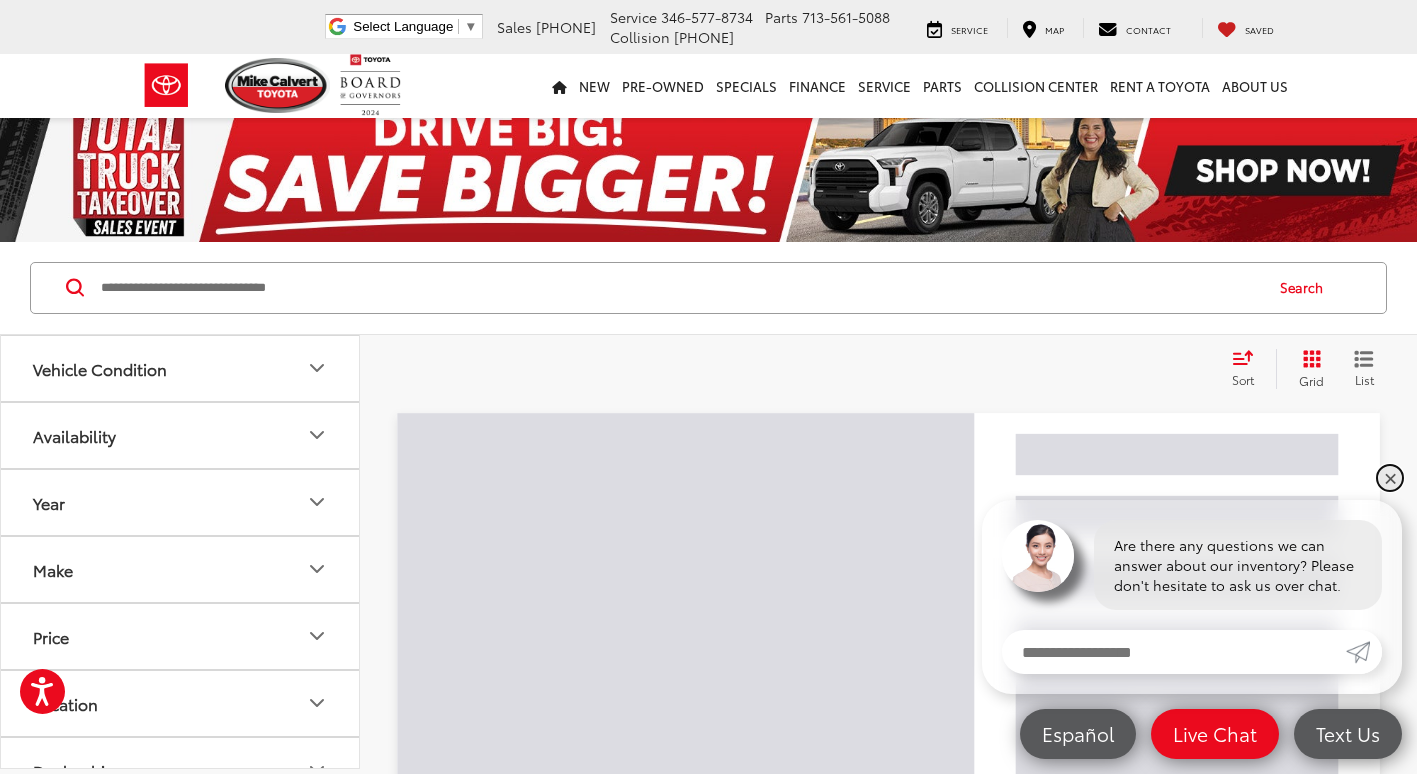 click on "✕" at bounding box center (1390, 478) 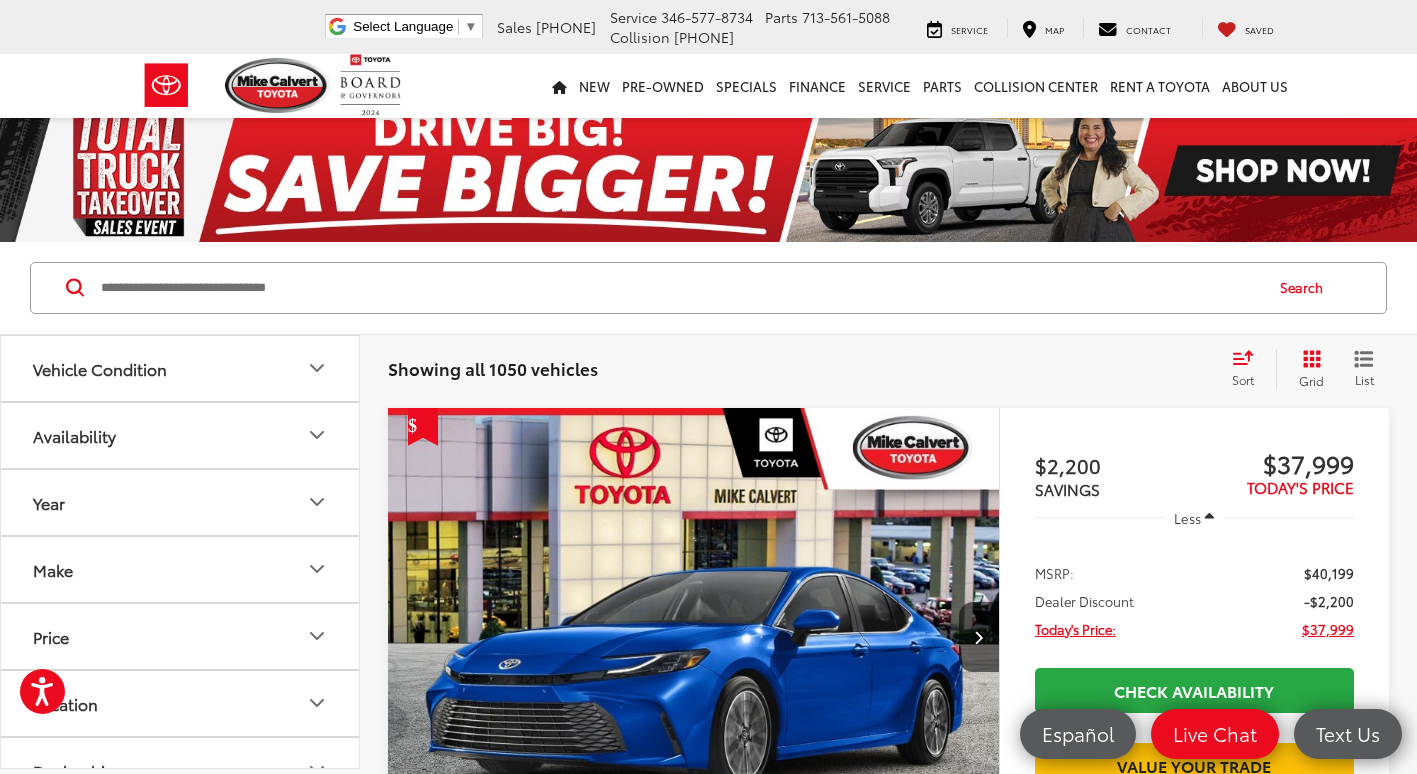 click at bounding box center (680, 288) 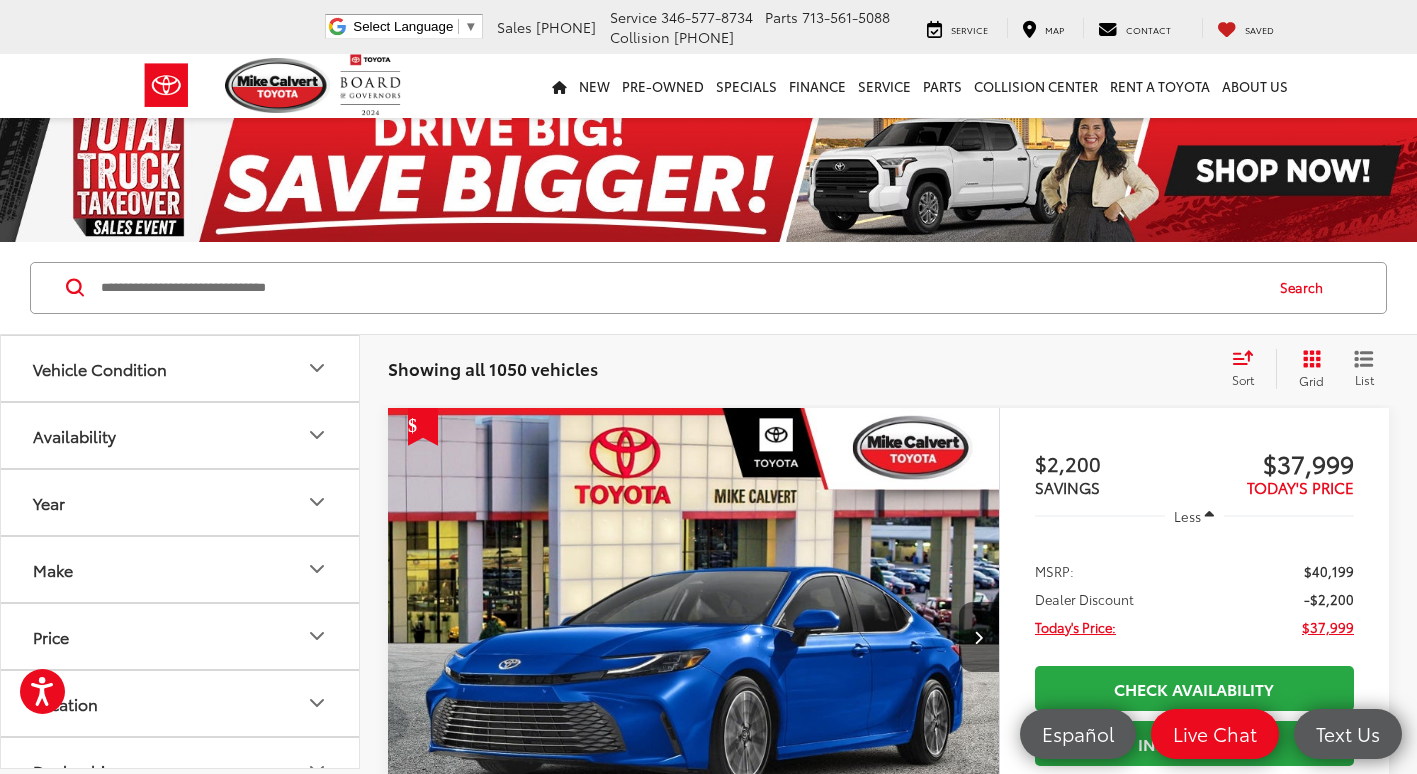 paste on "******" 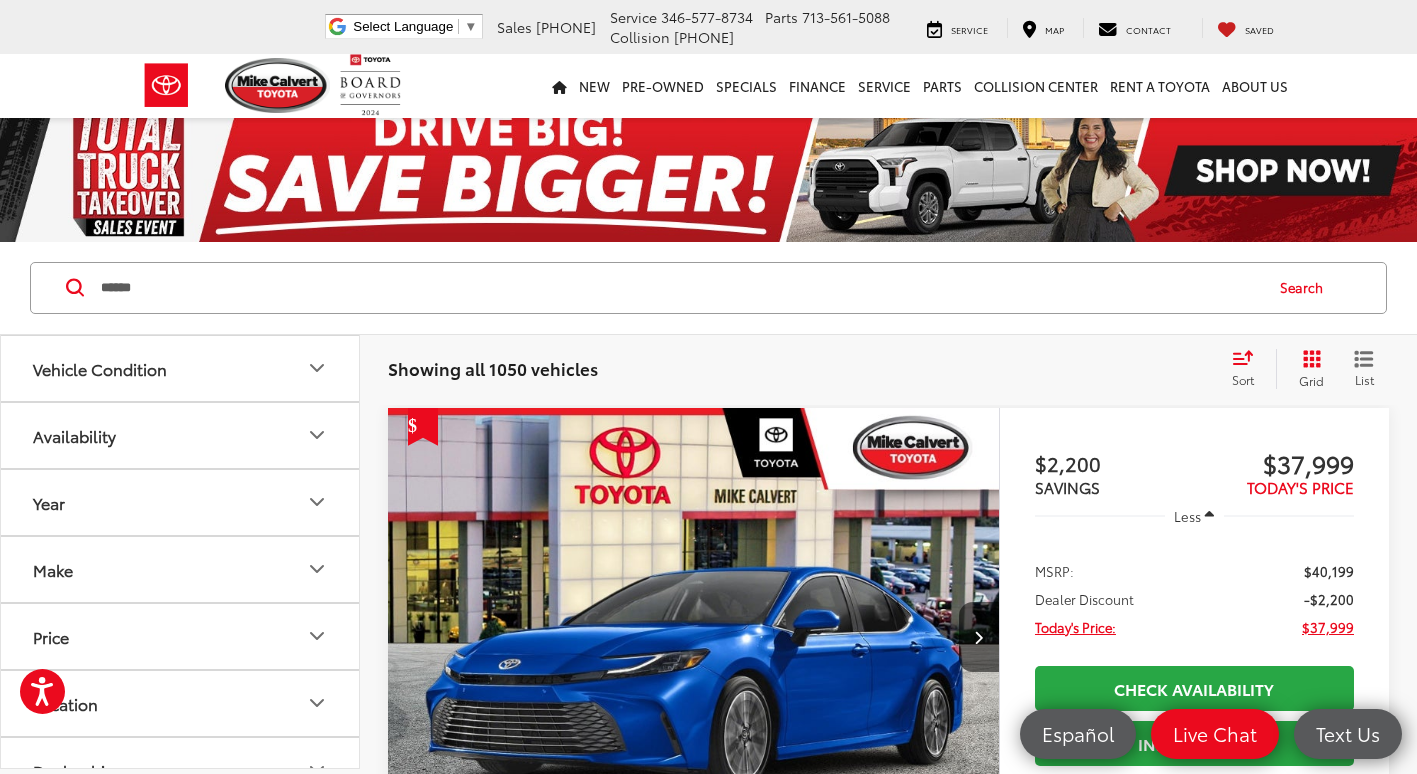 type on "******" 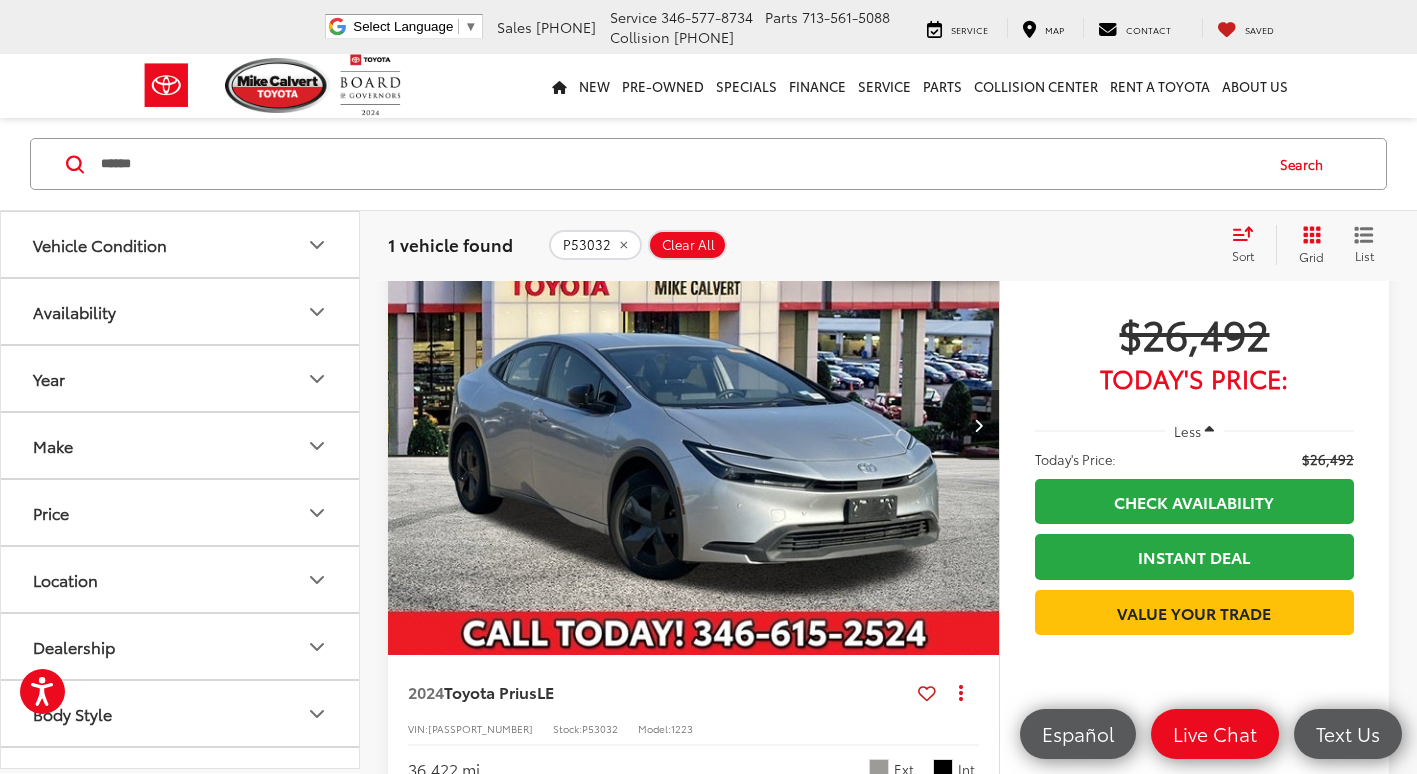 scroll, scrollTop: 100, scrollLeft: 0, axis: vertical 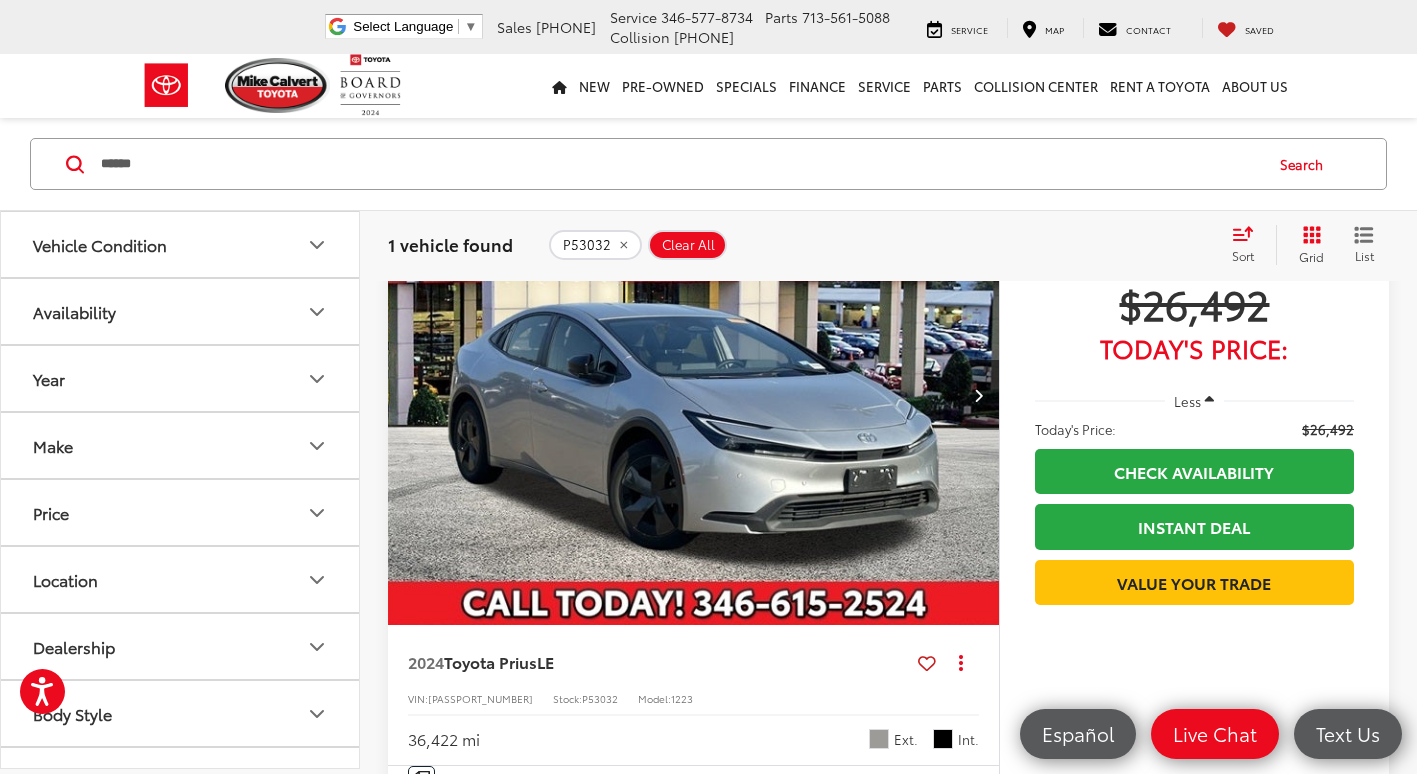 click at bounding box center [979, 395] 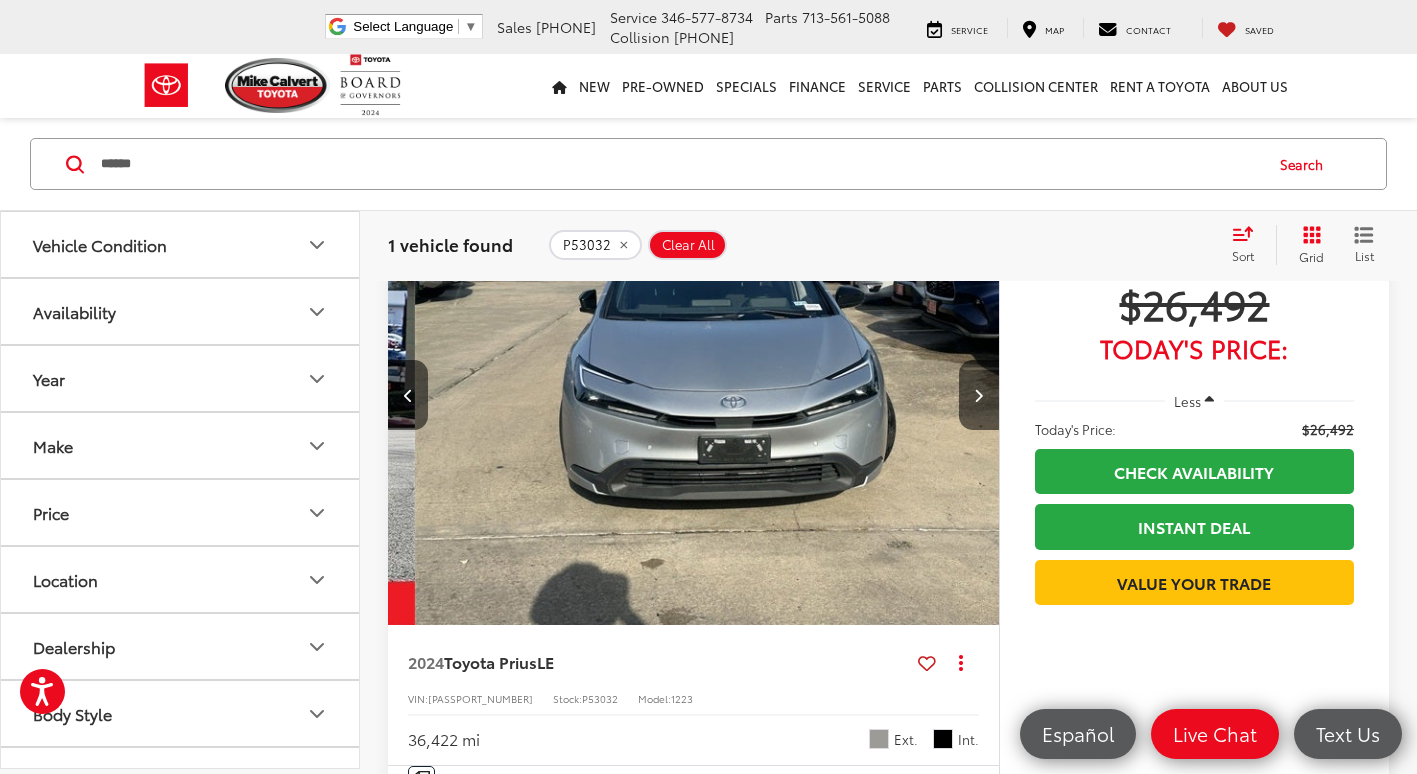 scroll, scrollTop: 0, scrollLeft: 614, axis: horizontal 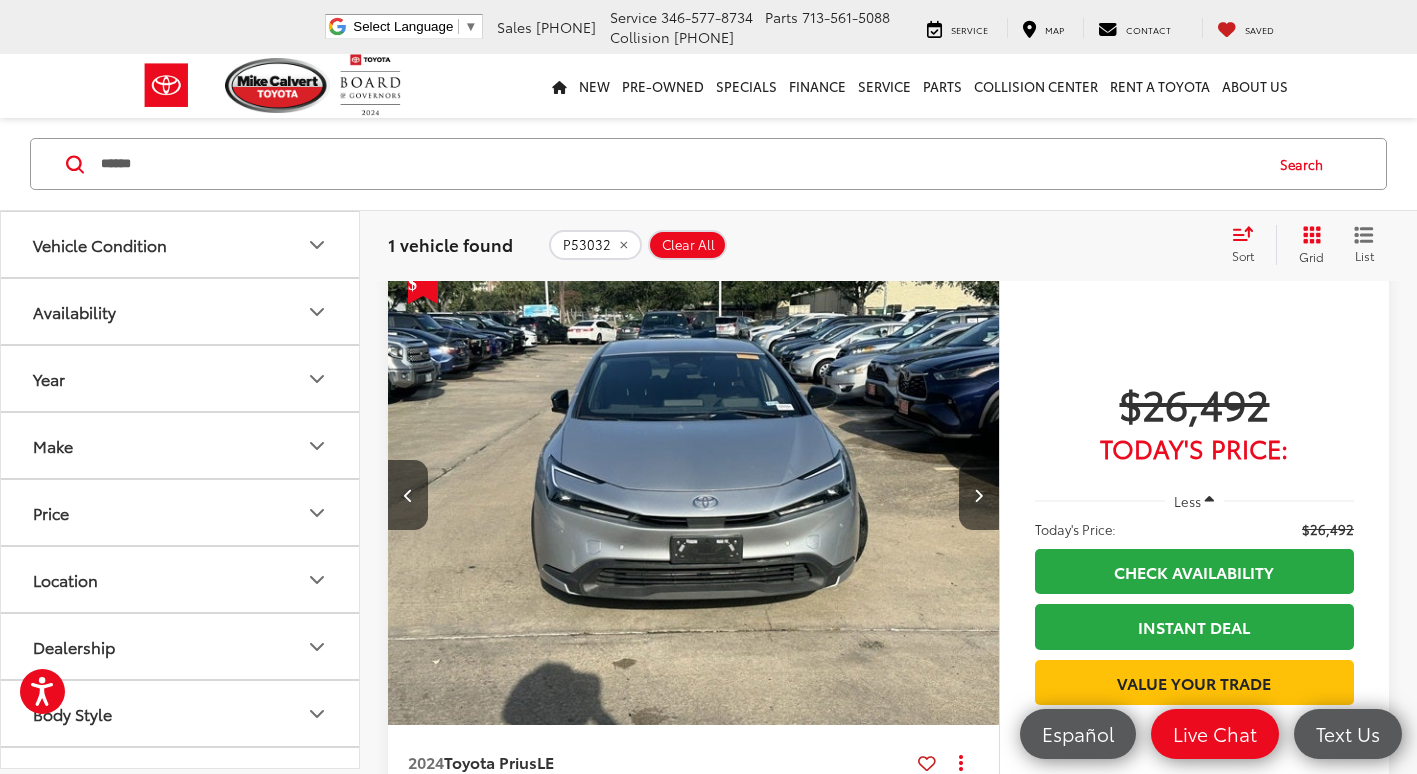 click at bounding box center (694, 496) 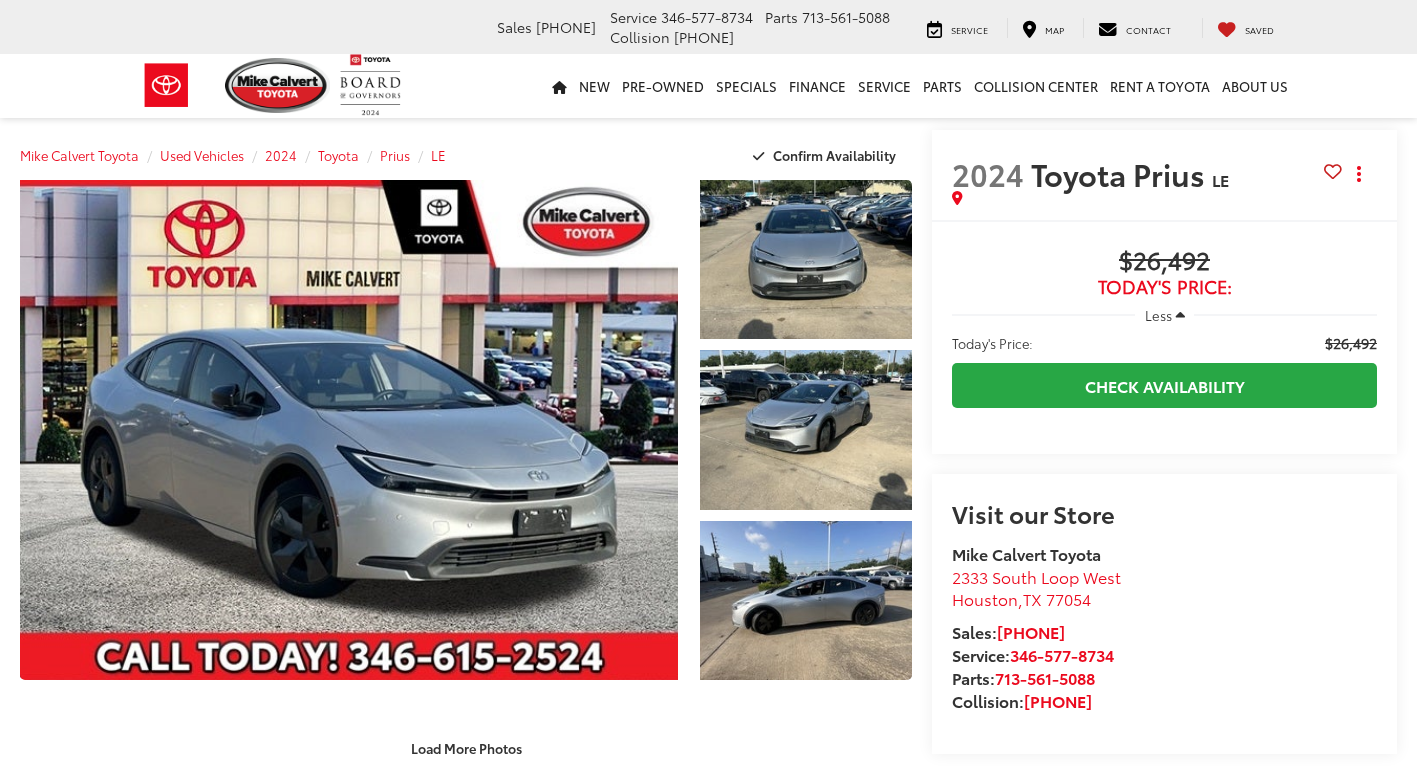 scroll, scrollTop: 0, scrollLeft: 0, axis: both 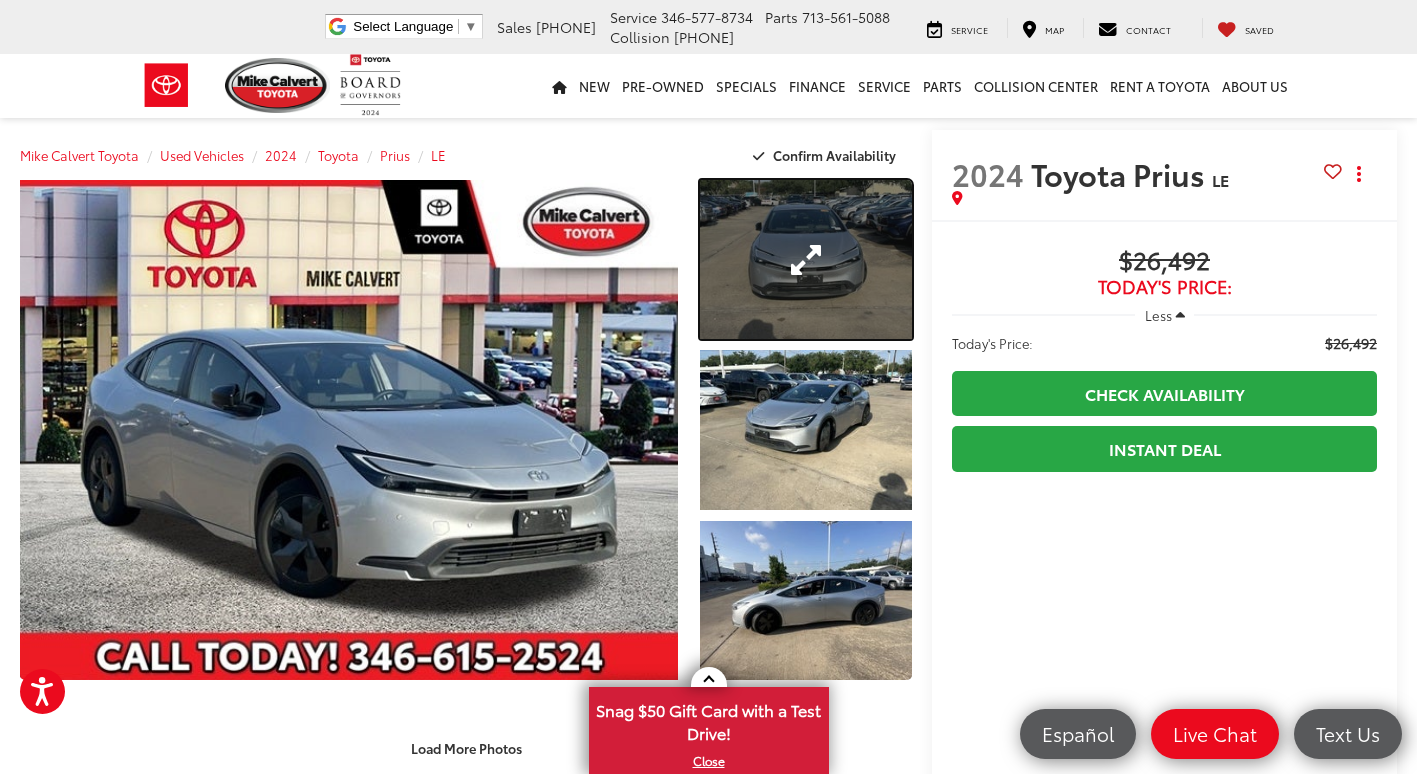 click at bounding box center [806, 259] 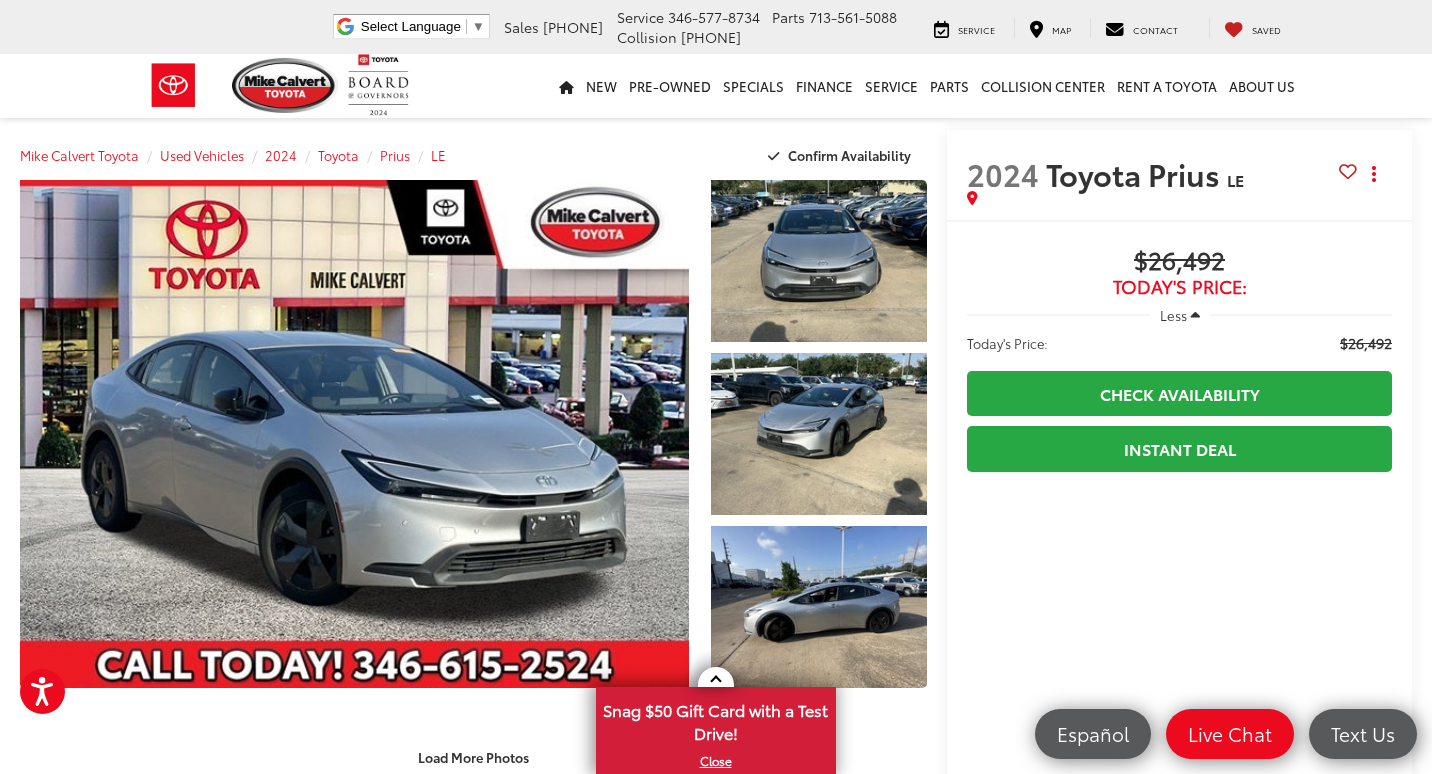 scroll, scrollTop: 0, scrollLeft: 101, axis: horizontal 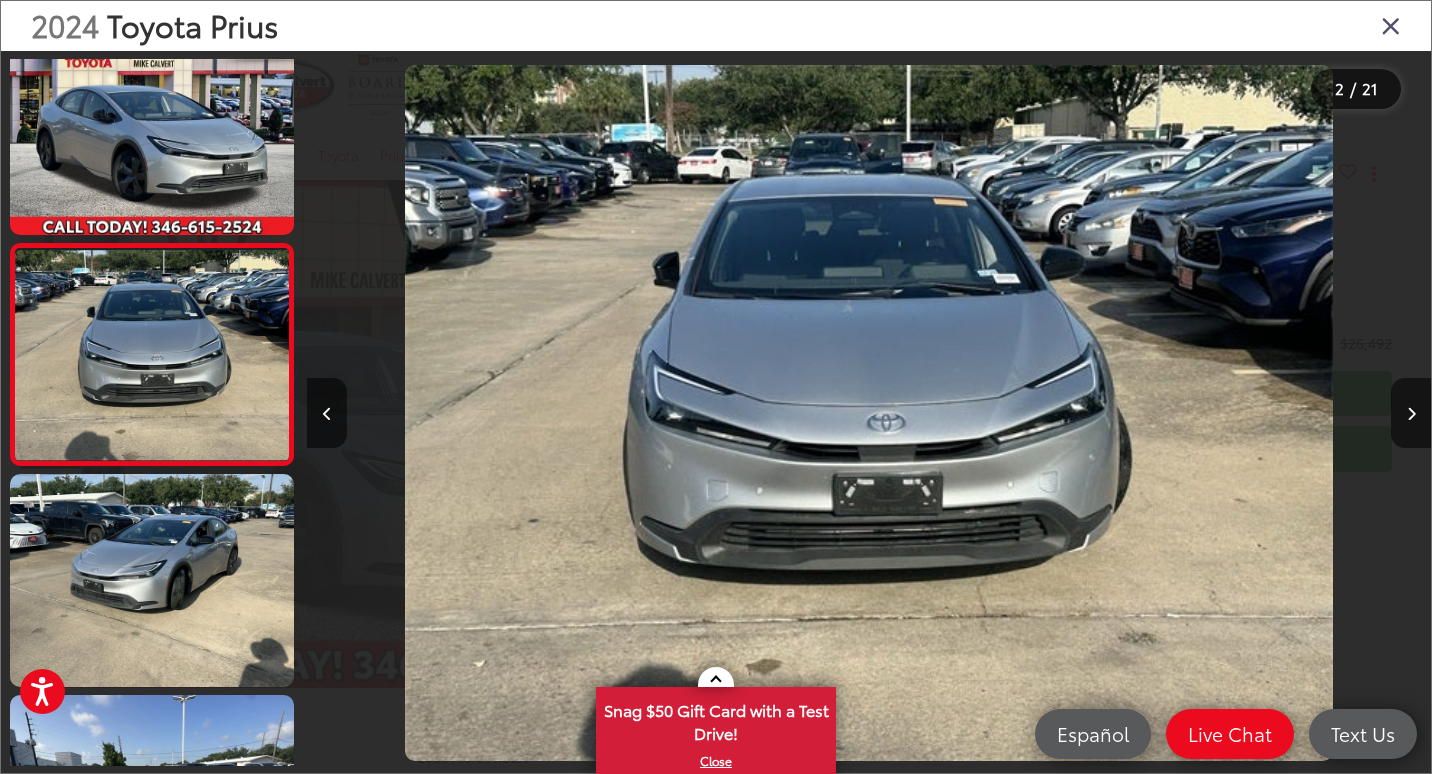 click at bounding box center [1391, 25] 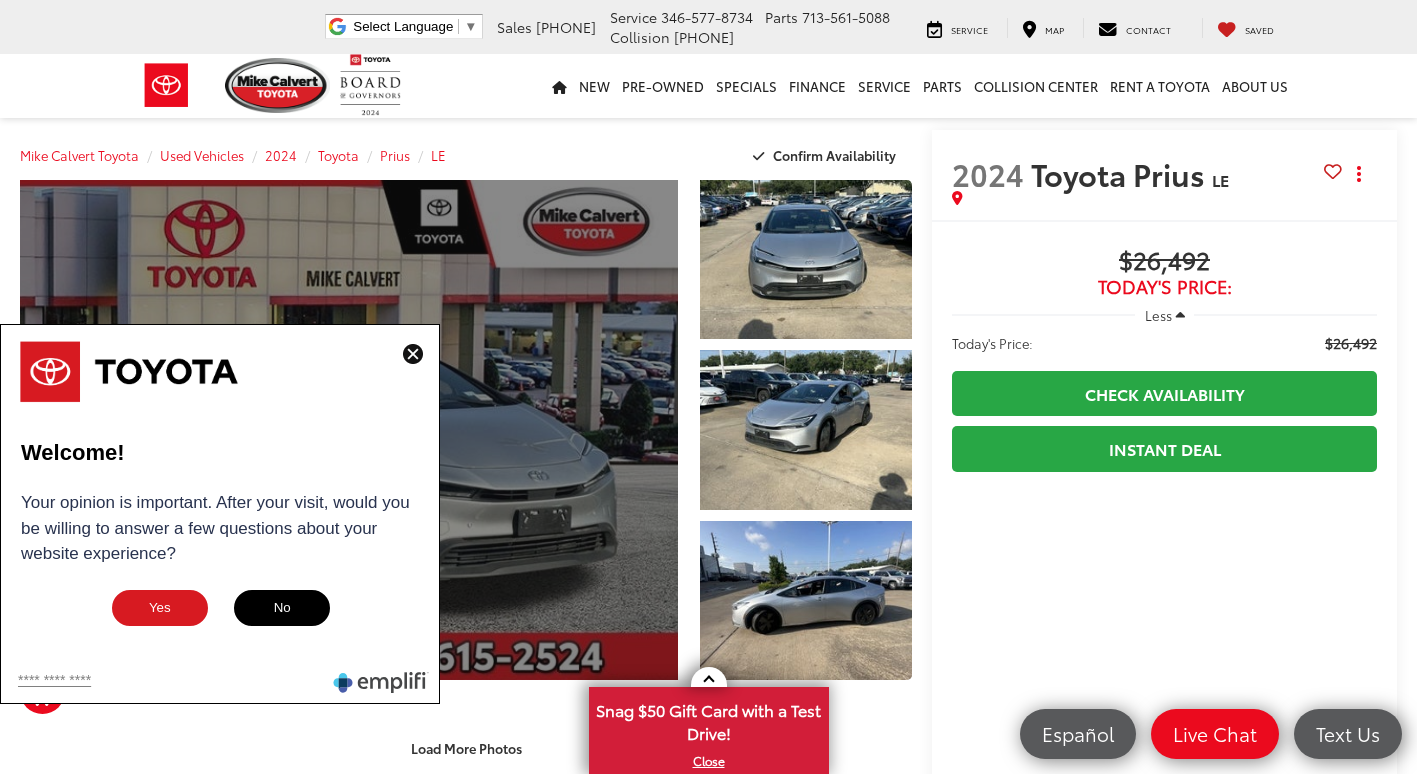 drag, startPoint x: 410, startPoint y: 347, endPoint x: 408, endPoint y: 317, distance: 30.066593 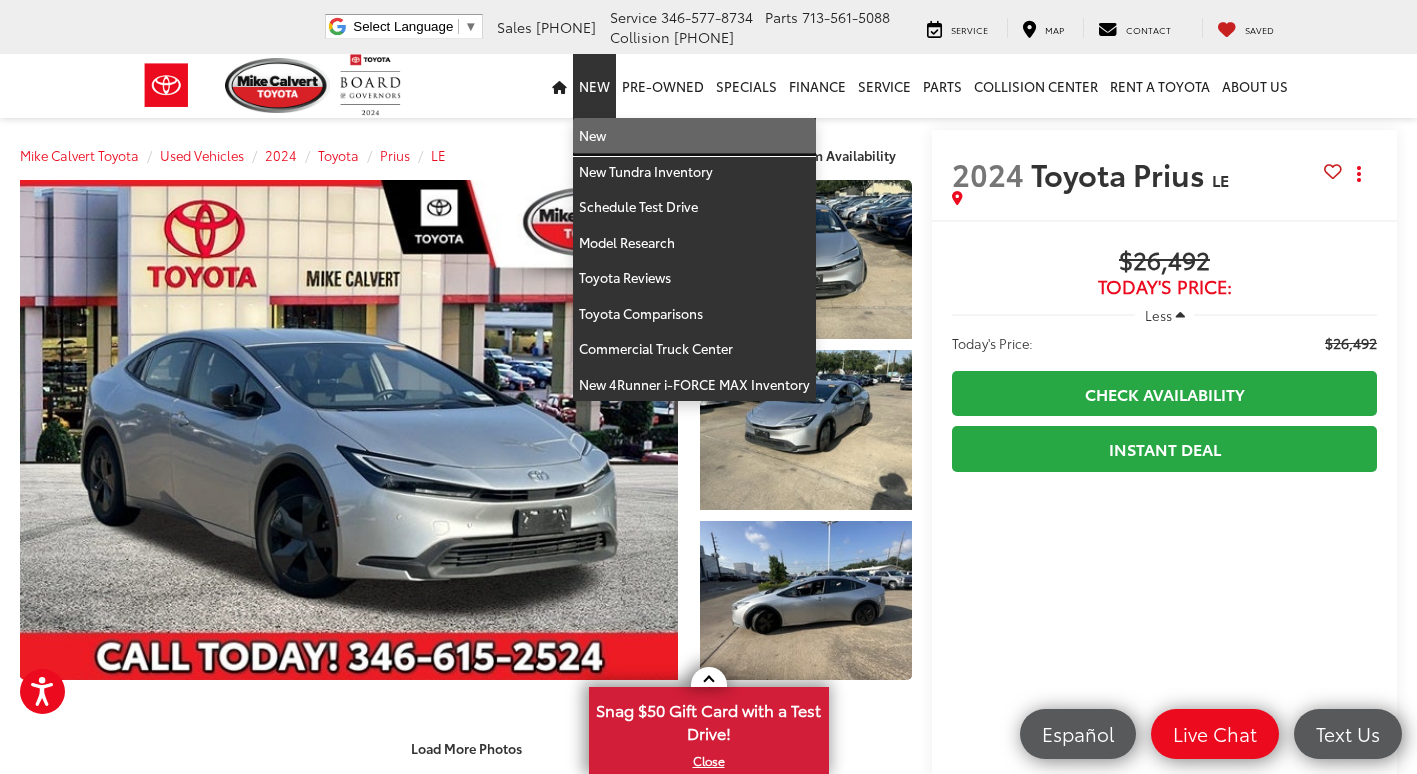 click on "New" at bounding box center [694, 136] 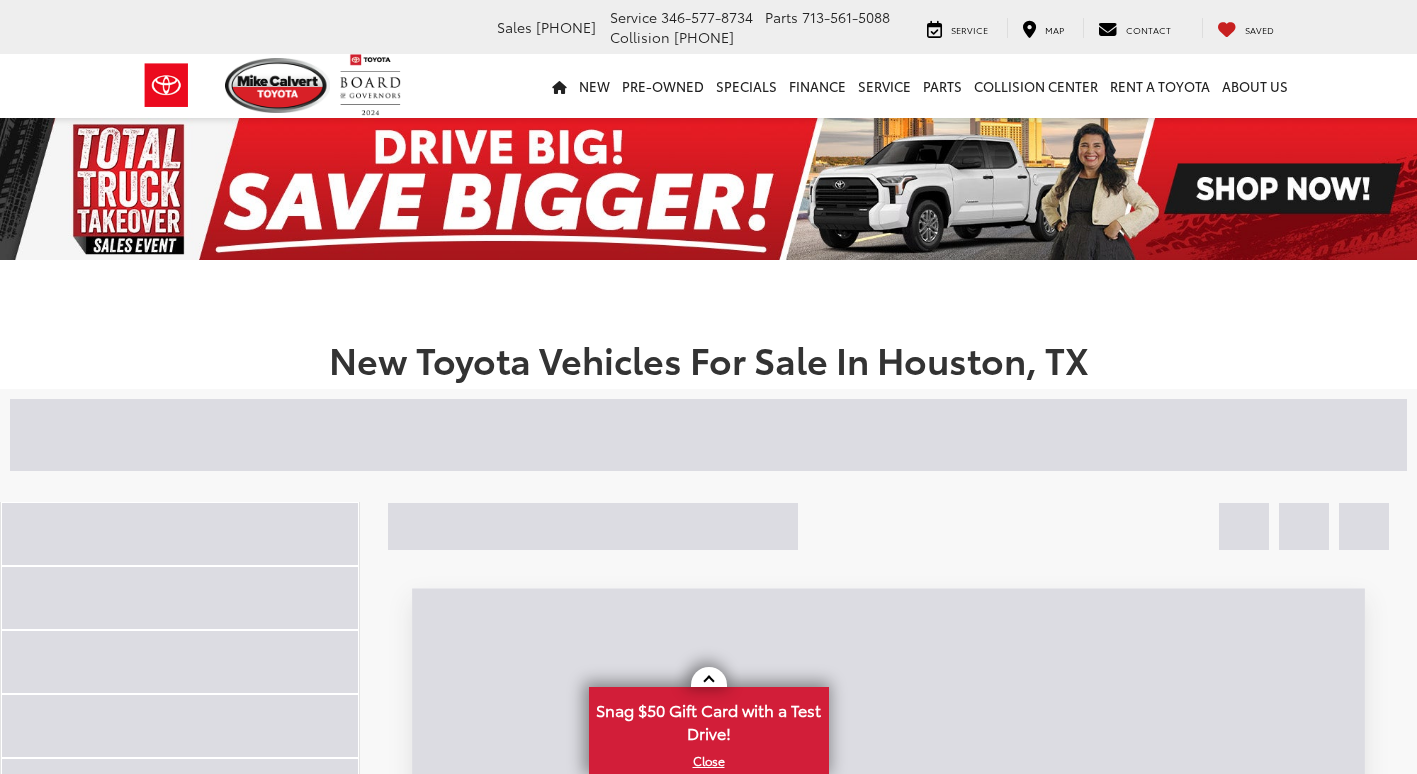 scroll, scrollTop: 0, scrollLeft: 0, axis: both 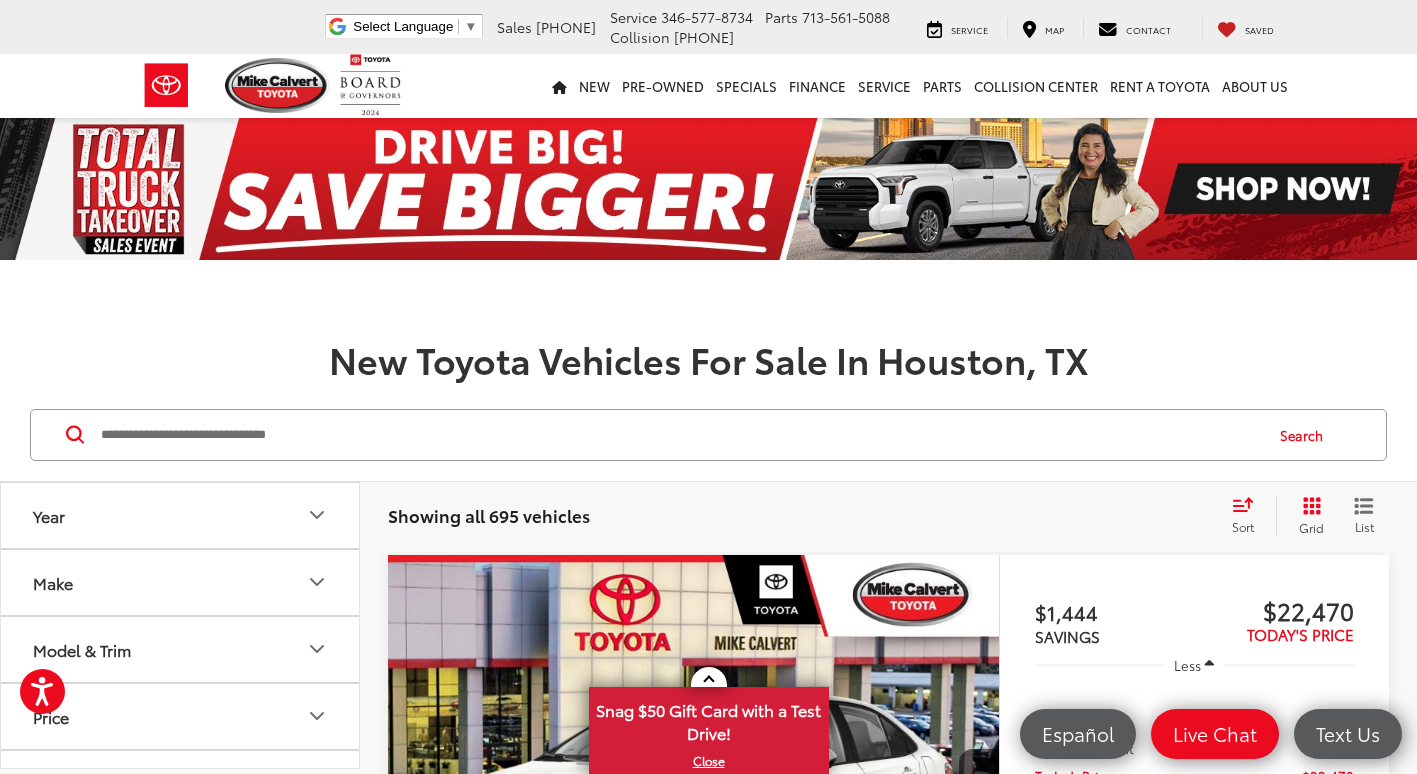 click at bounding box center [680, 435] 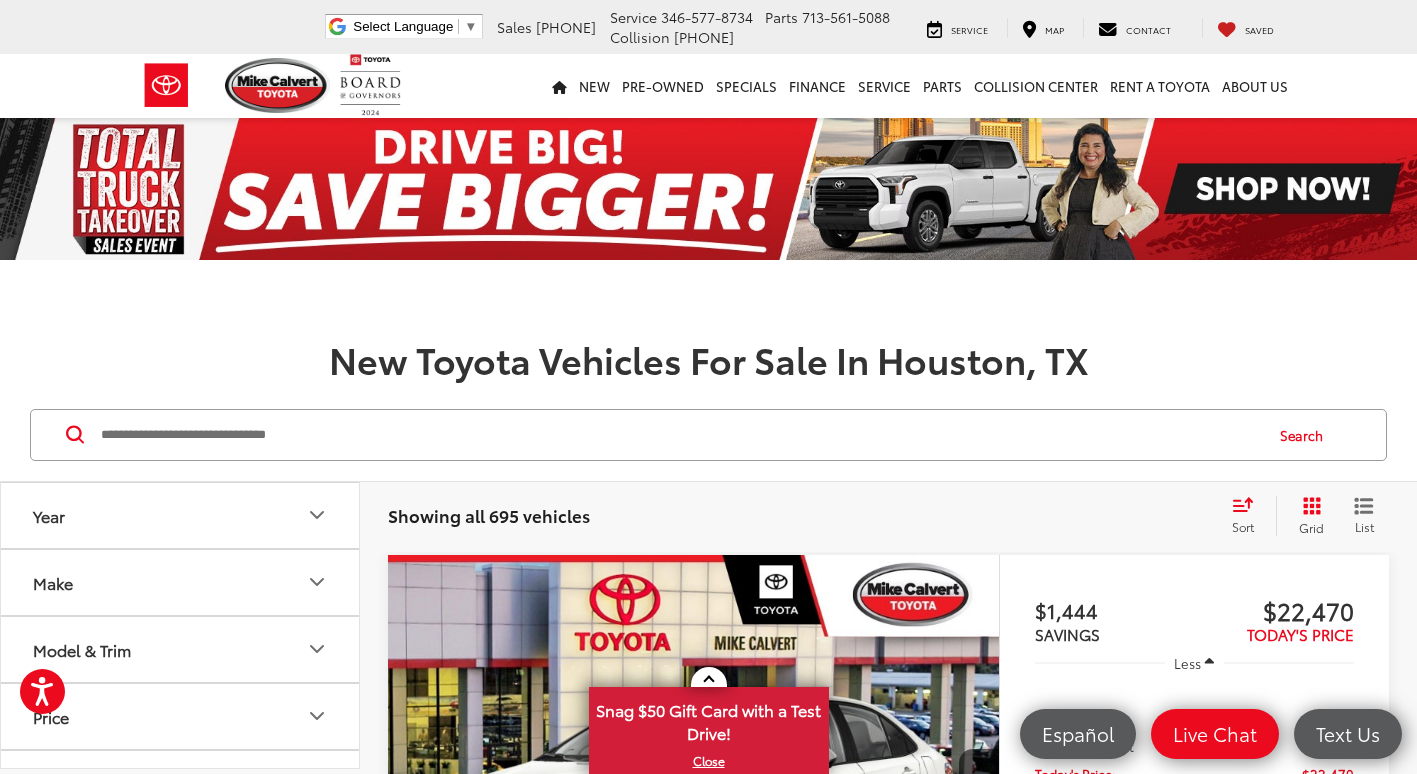 drag, startPoint x: 531, startPoint y: 433, endPoint x: 509, endPoint y: 431, distance: 22.090721 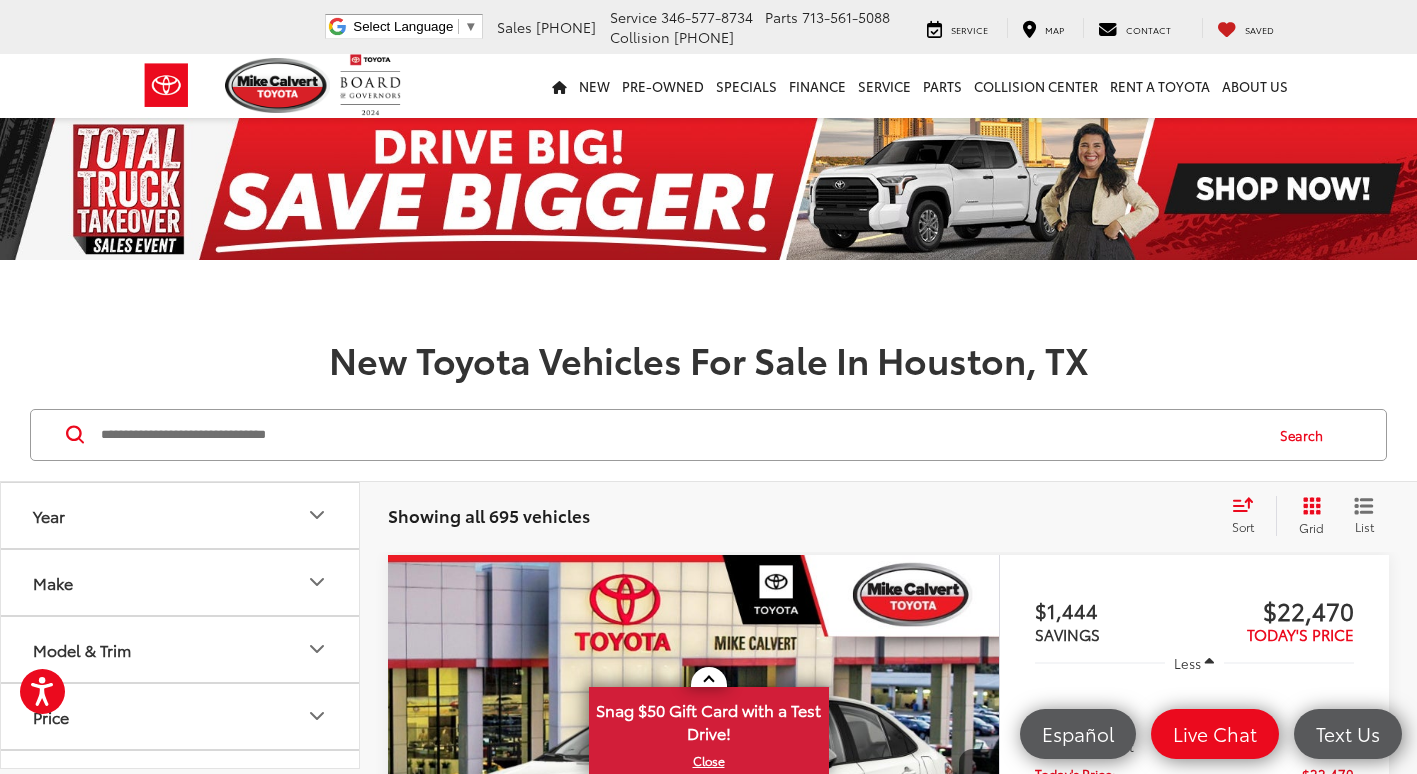 paste on "******" 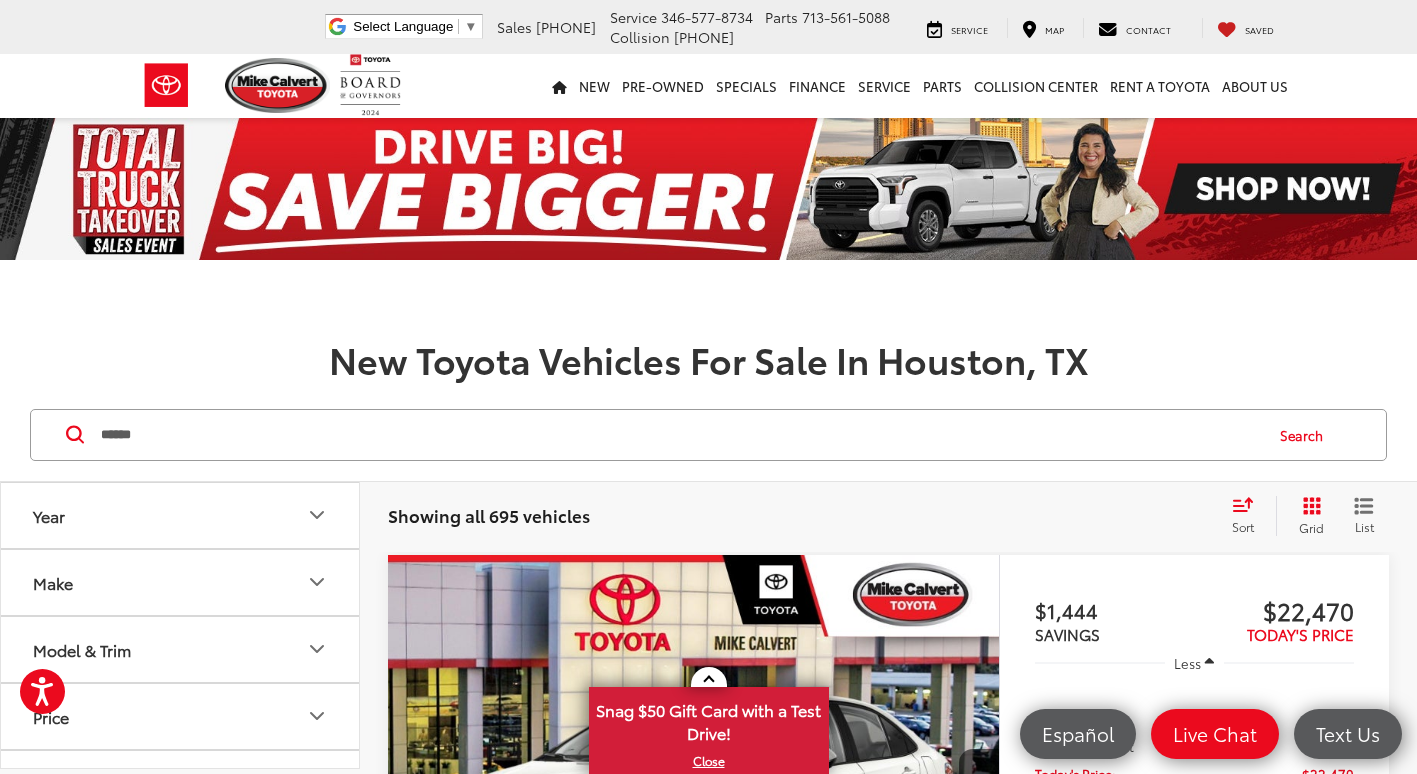 type on "******" 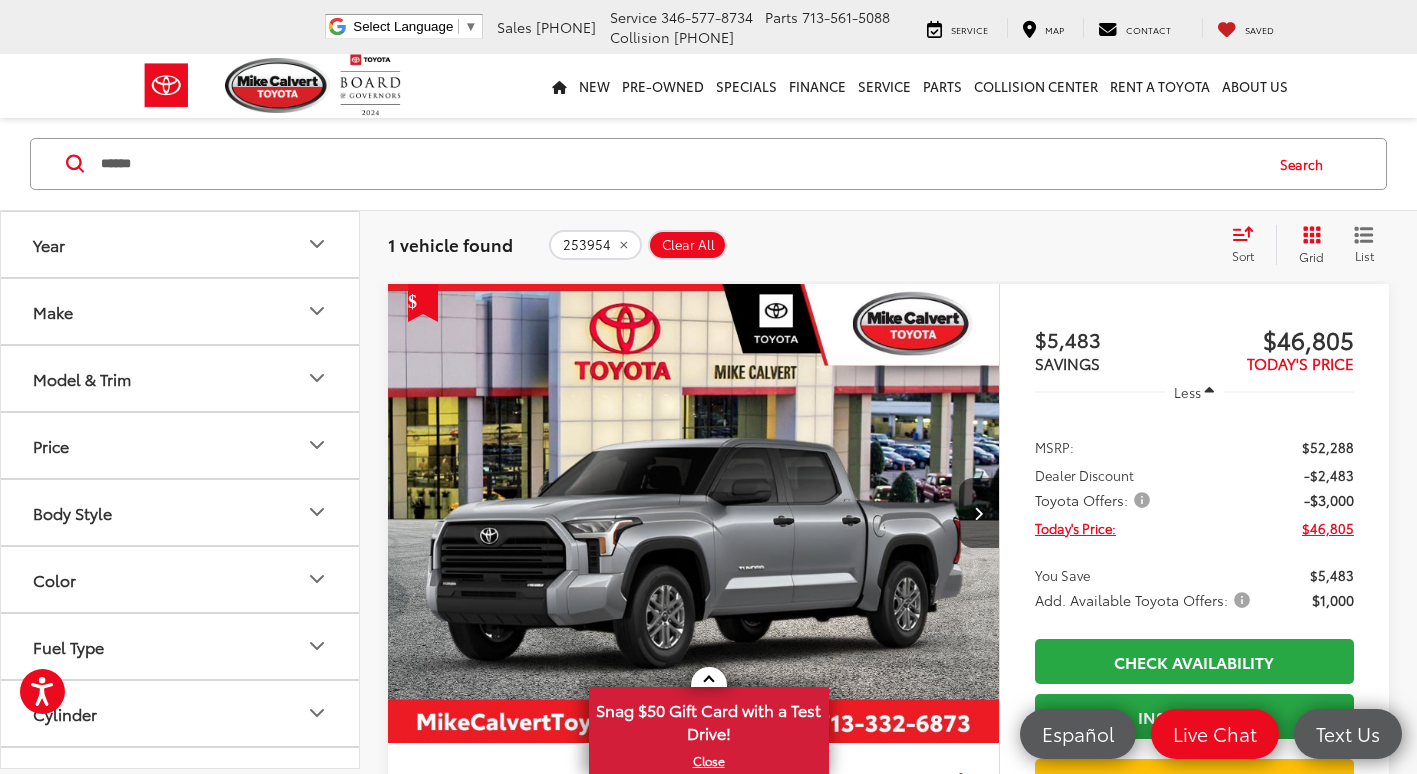 scroll, scrollTop: 300, scrollLeft: 0, axis: vertical 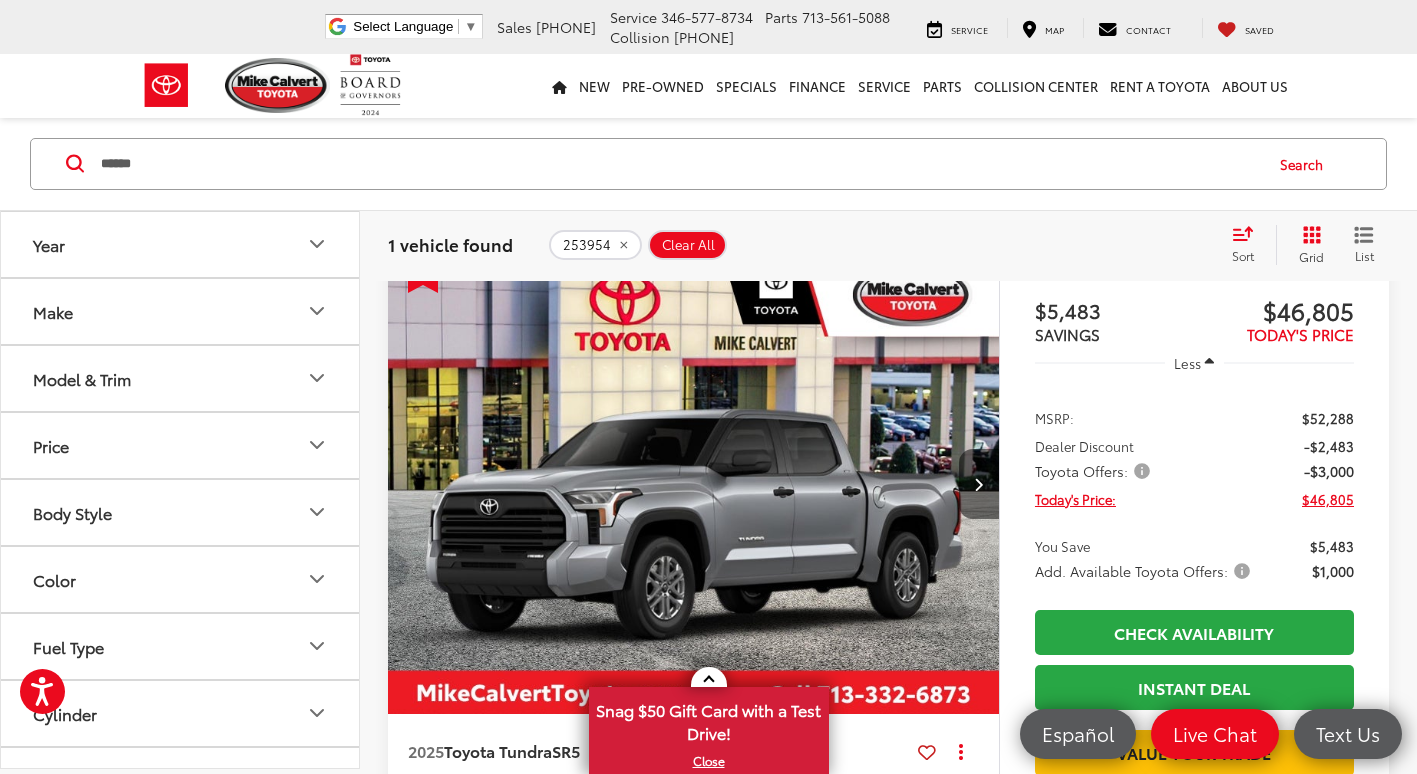 click at bounding box center (978, 484) 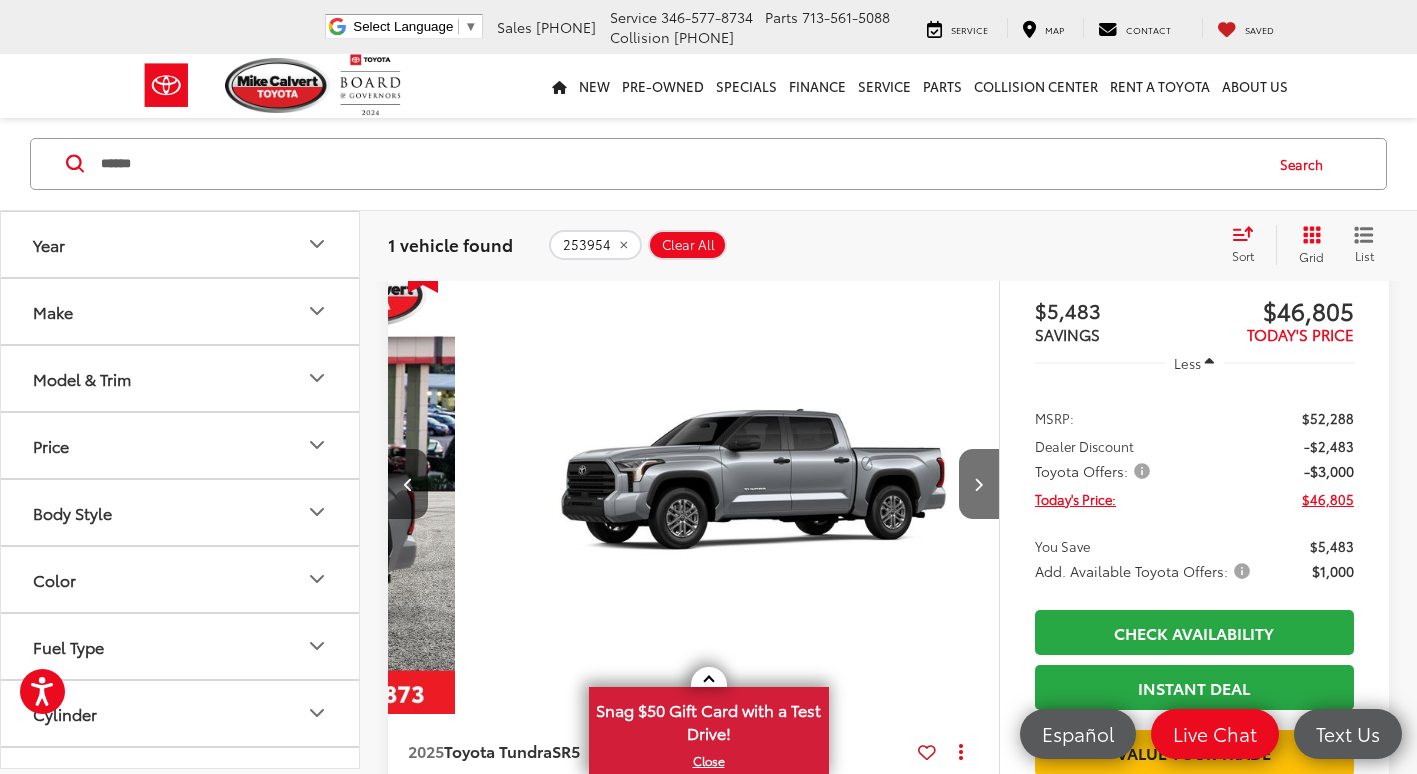 scroll, scrollTop: 0, scrollLeft: 614, axis: horizontal 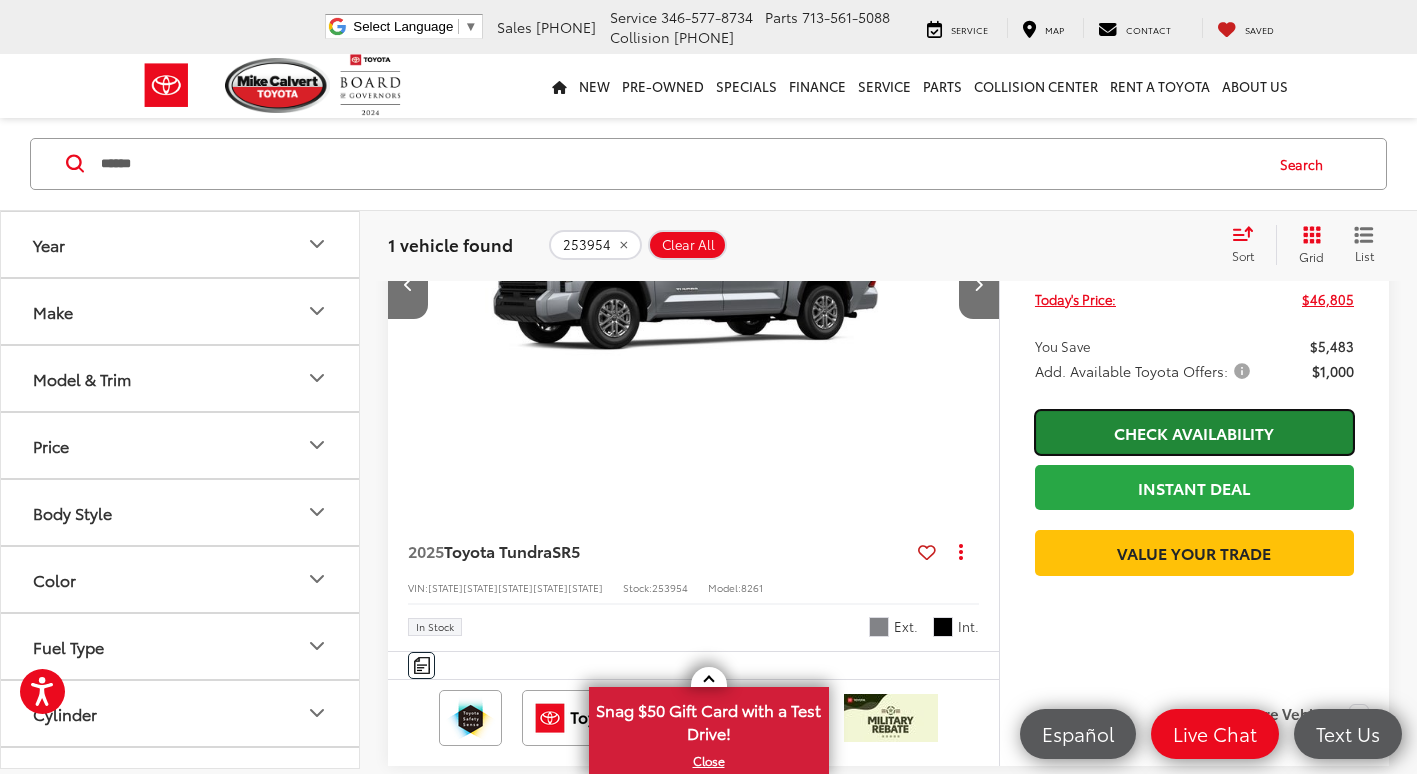 click on "Check Availability" at bounding box center (1194, 432) 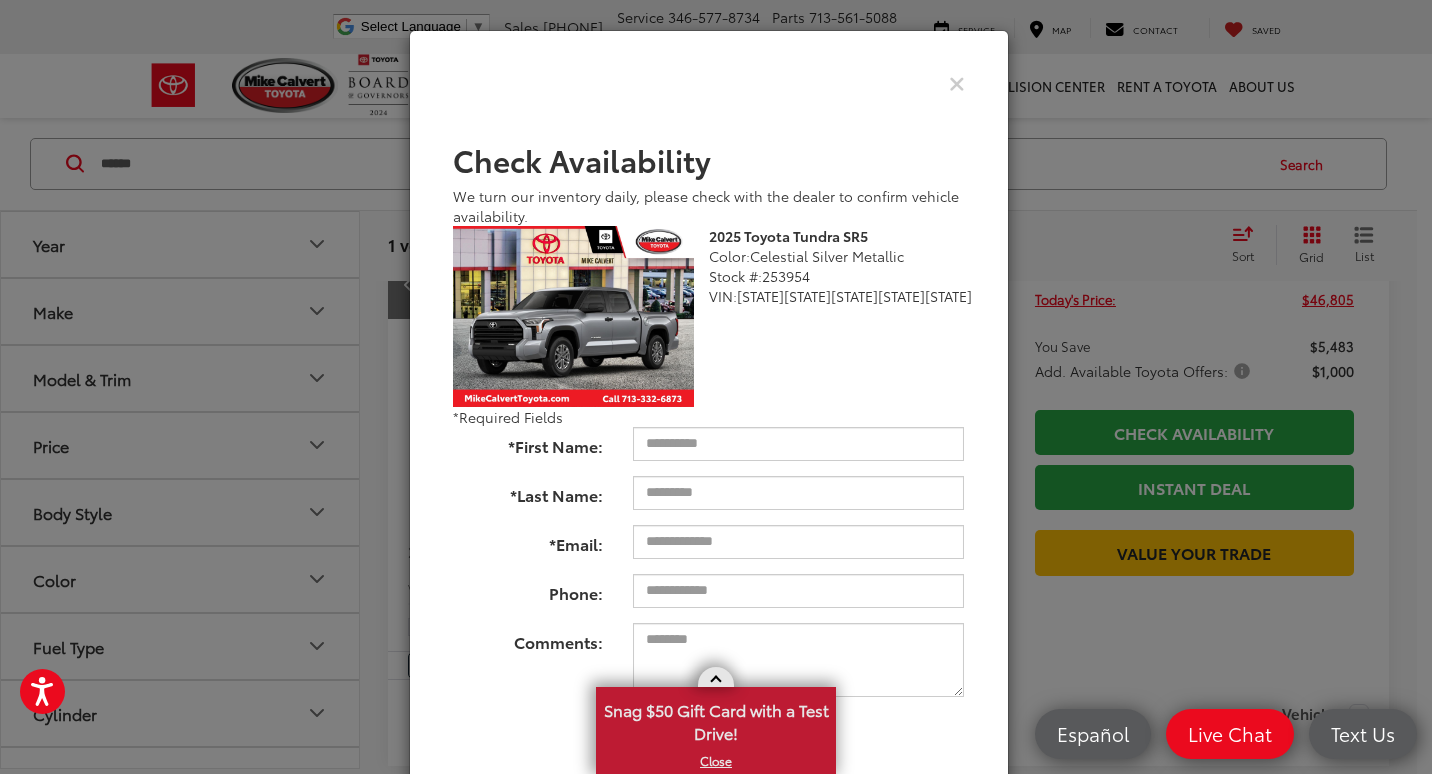 click on "X" at bounding box center (716, 761) 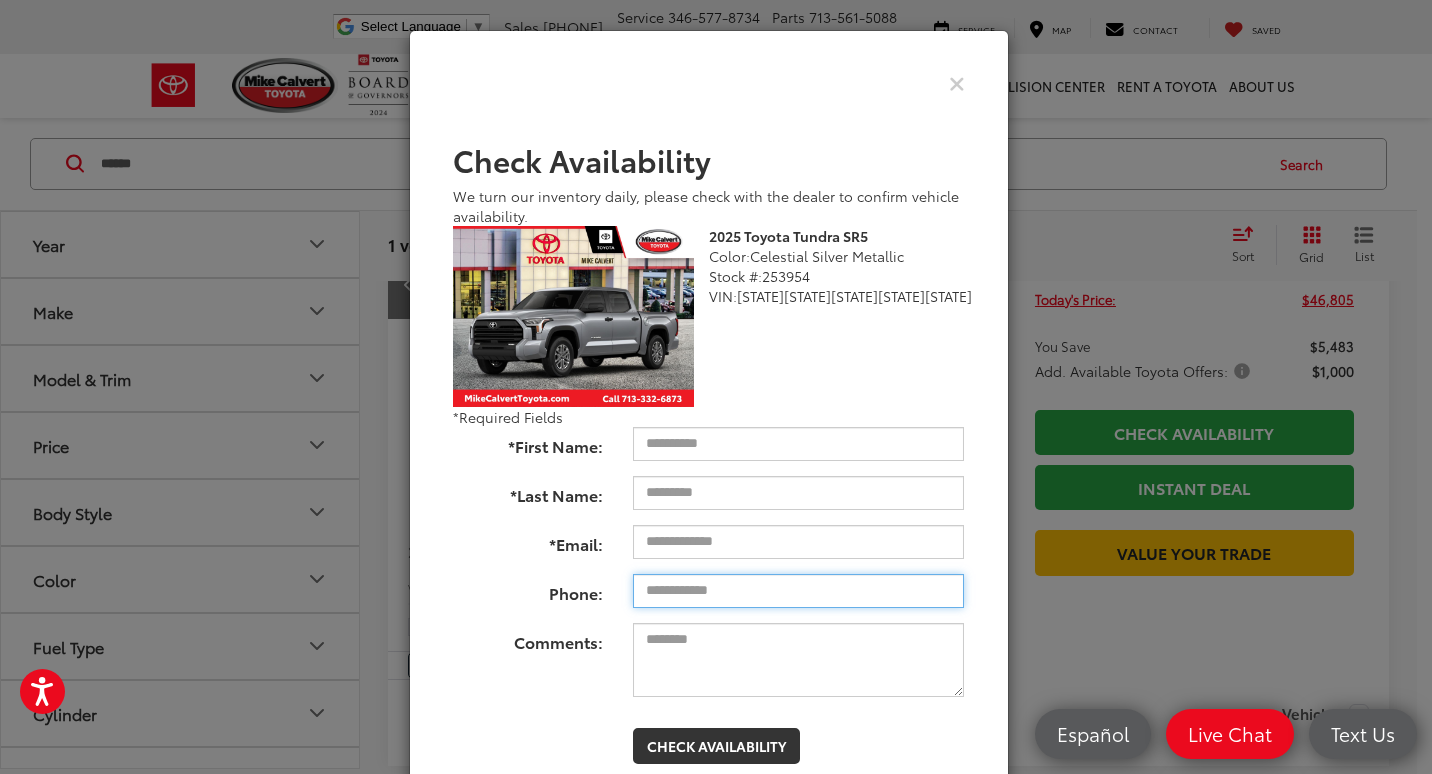 paste on "**********" 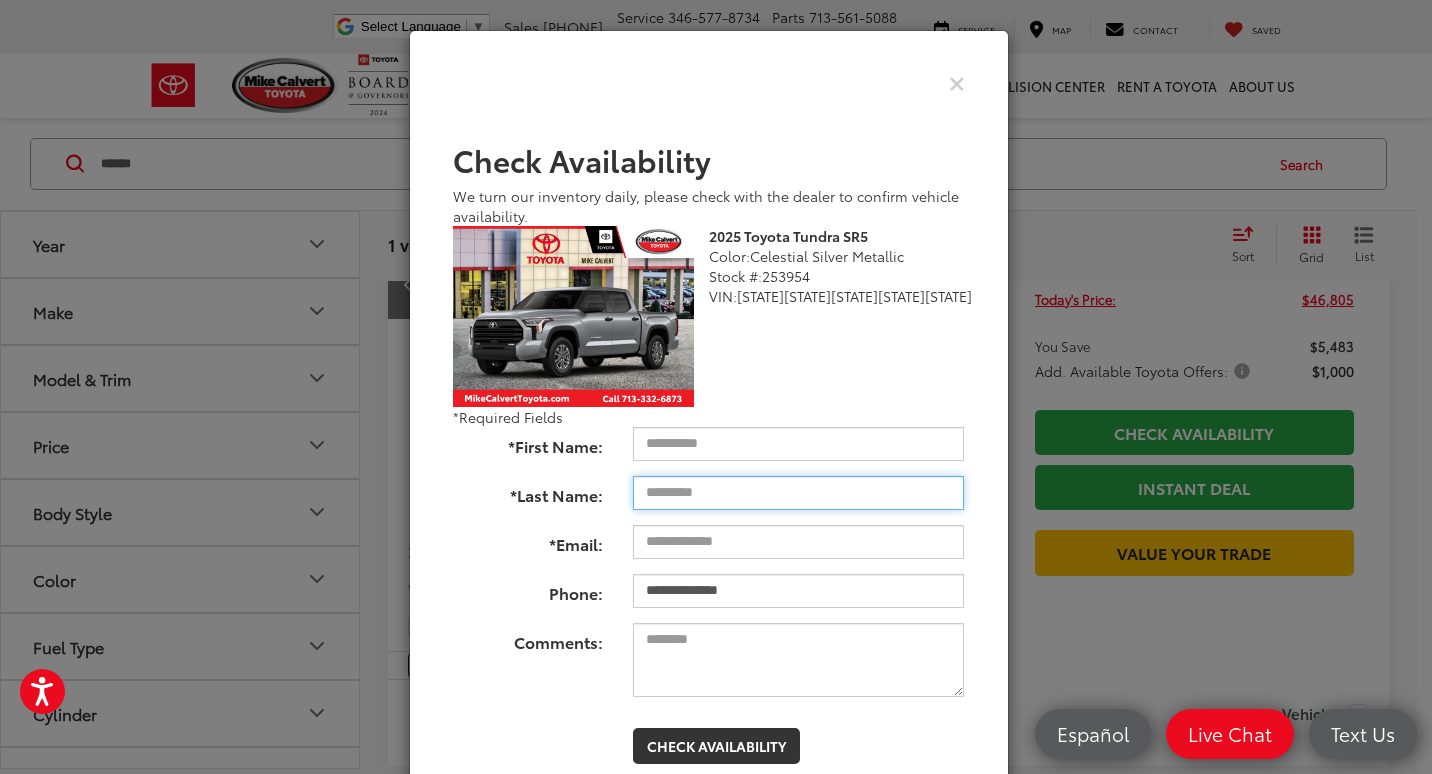 click on "*Last Name:" at bounding box center [798, 493] 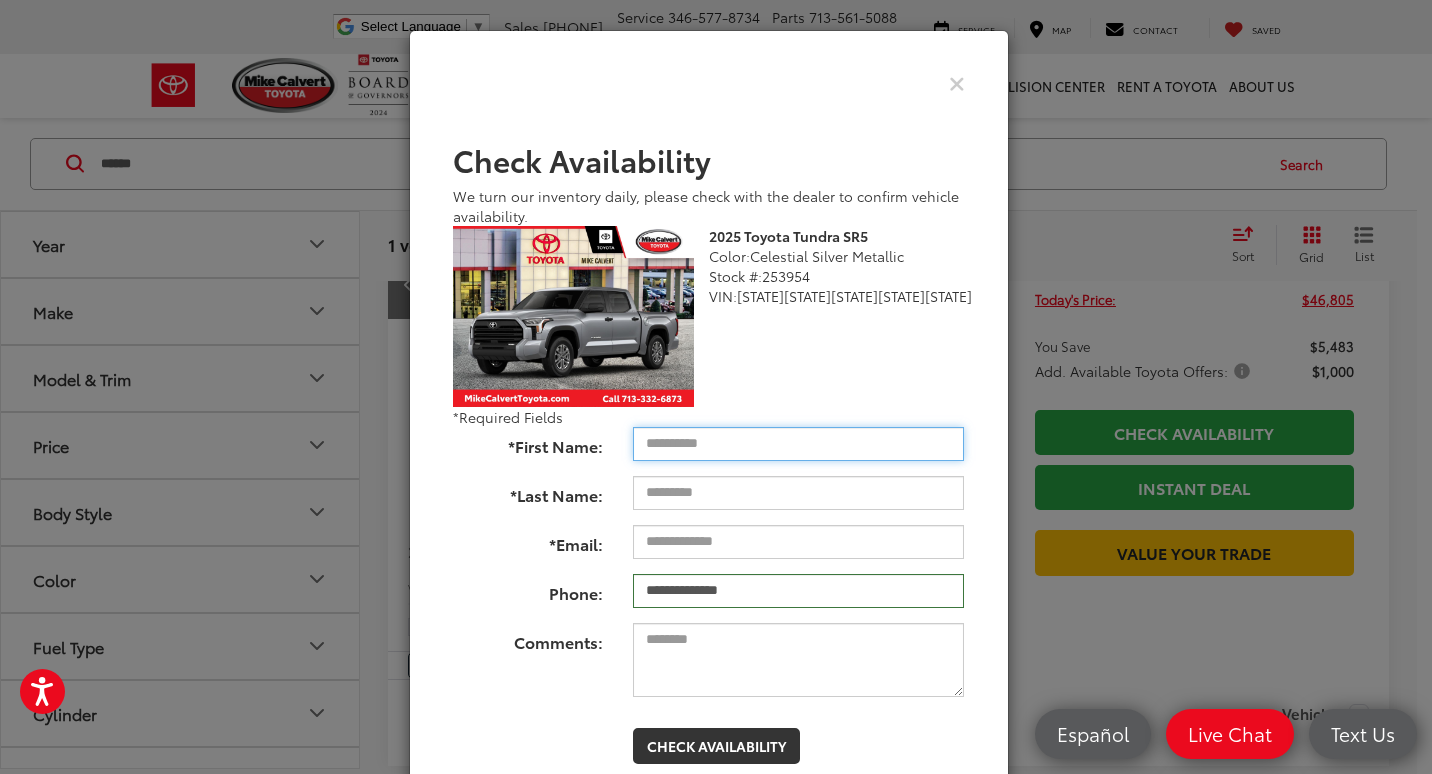 click on "*First Name:" at bounding box center [798, 444] 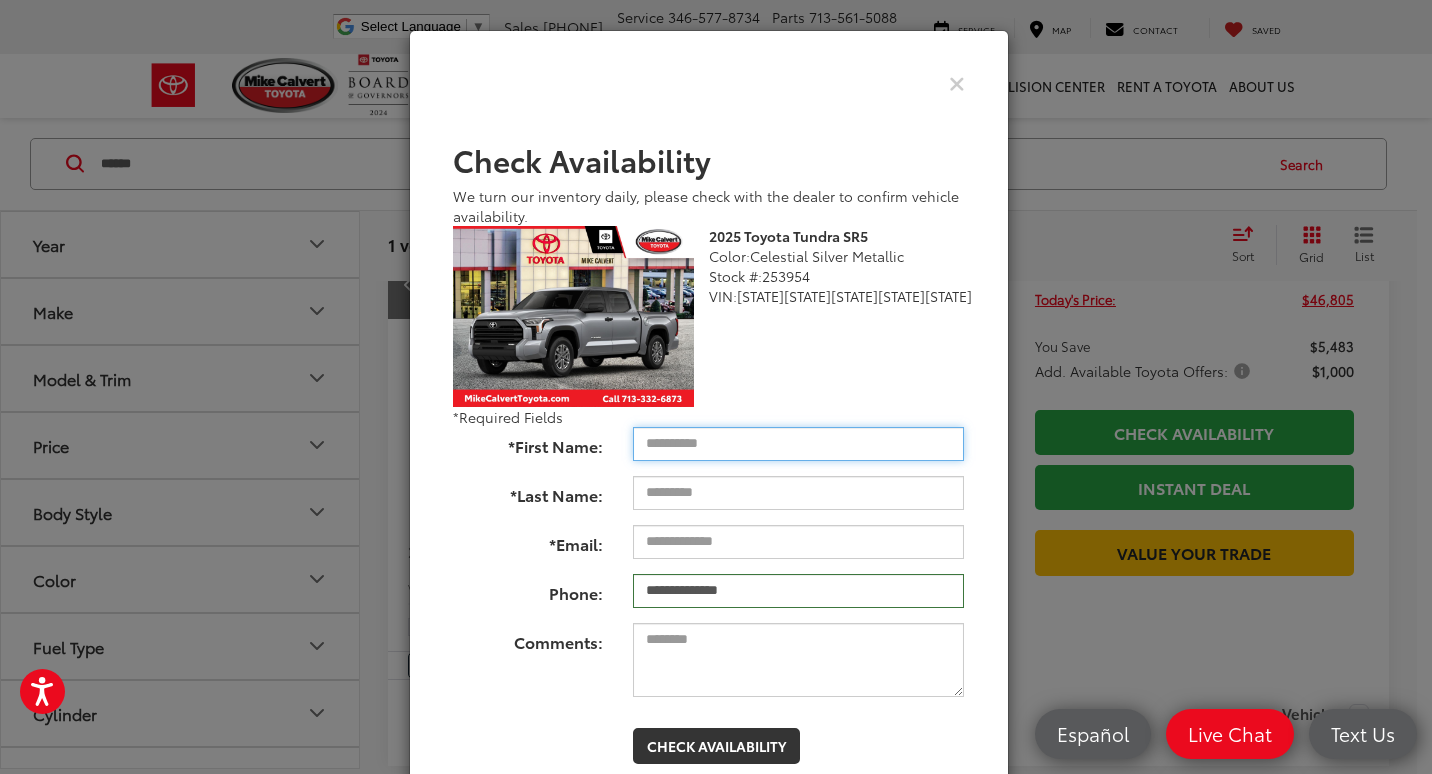 paste on "*****" 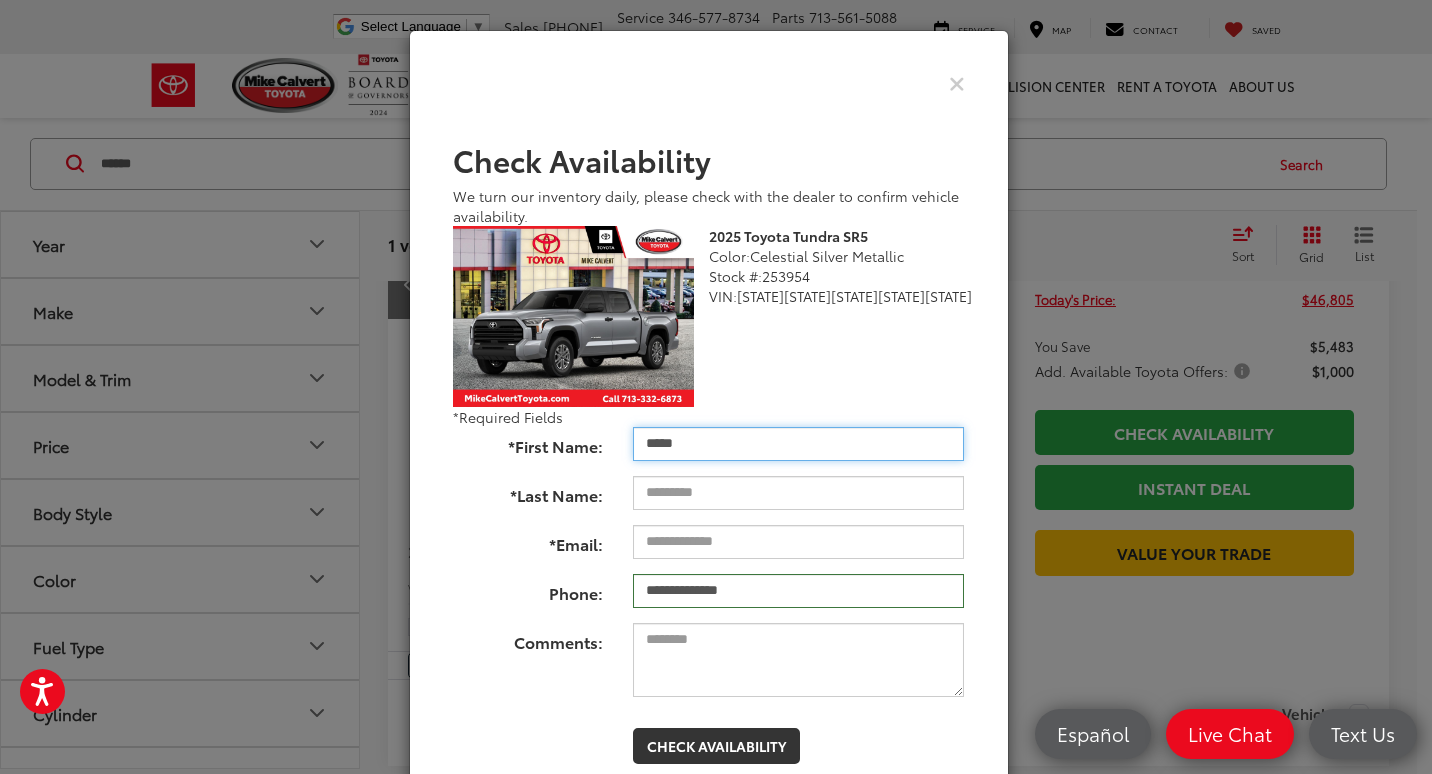 type on "*****" 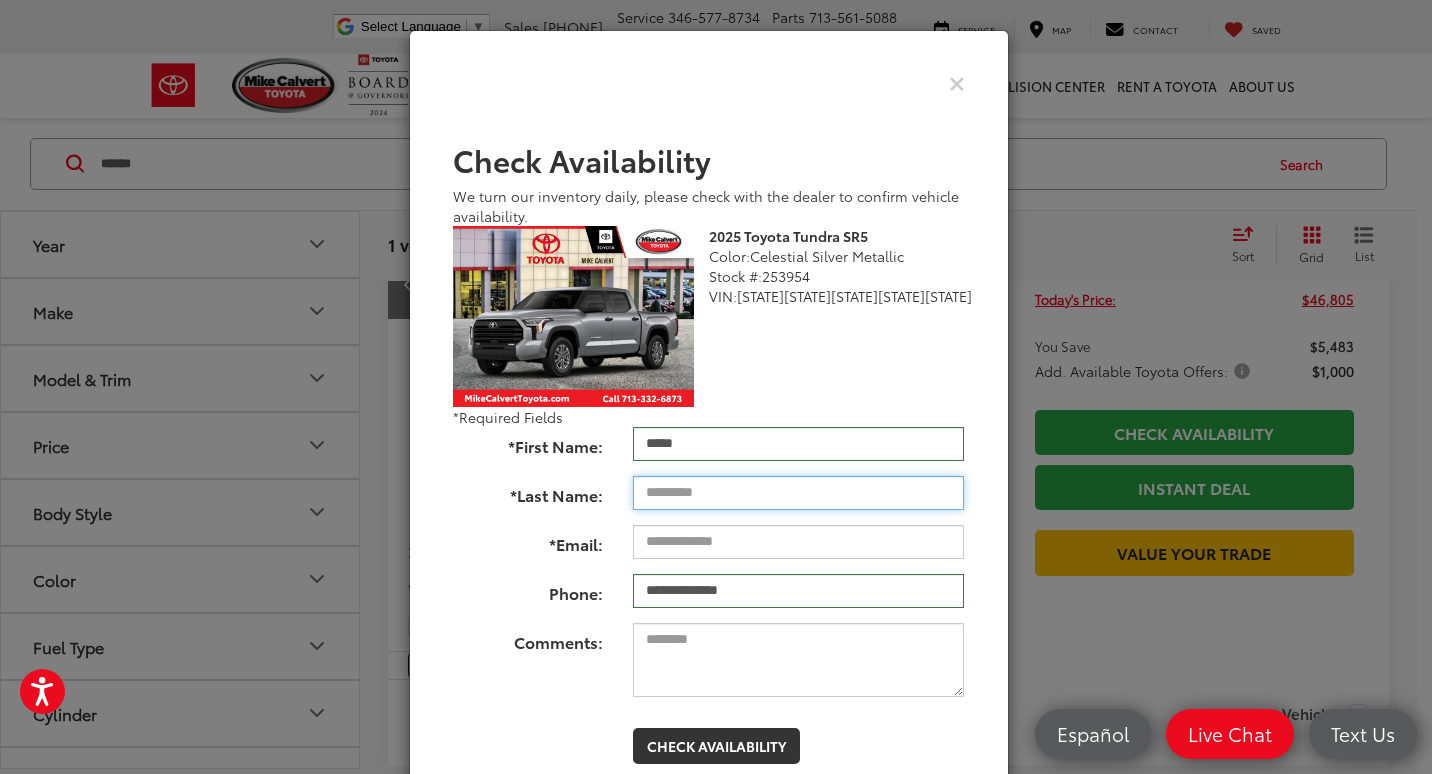click on "*Last Name:" at bounding box center [798, 493] 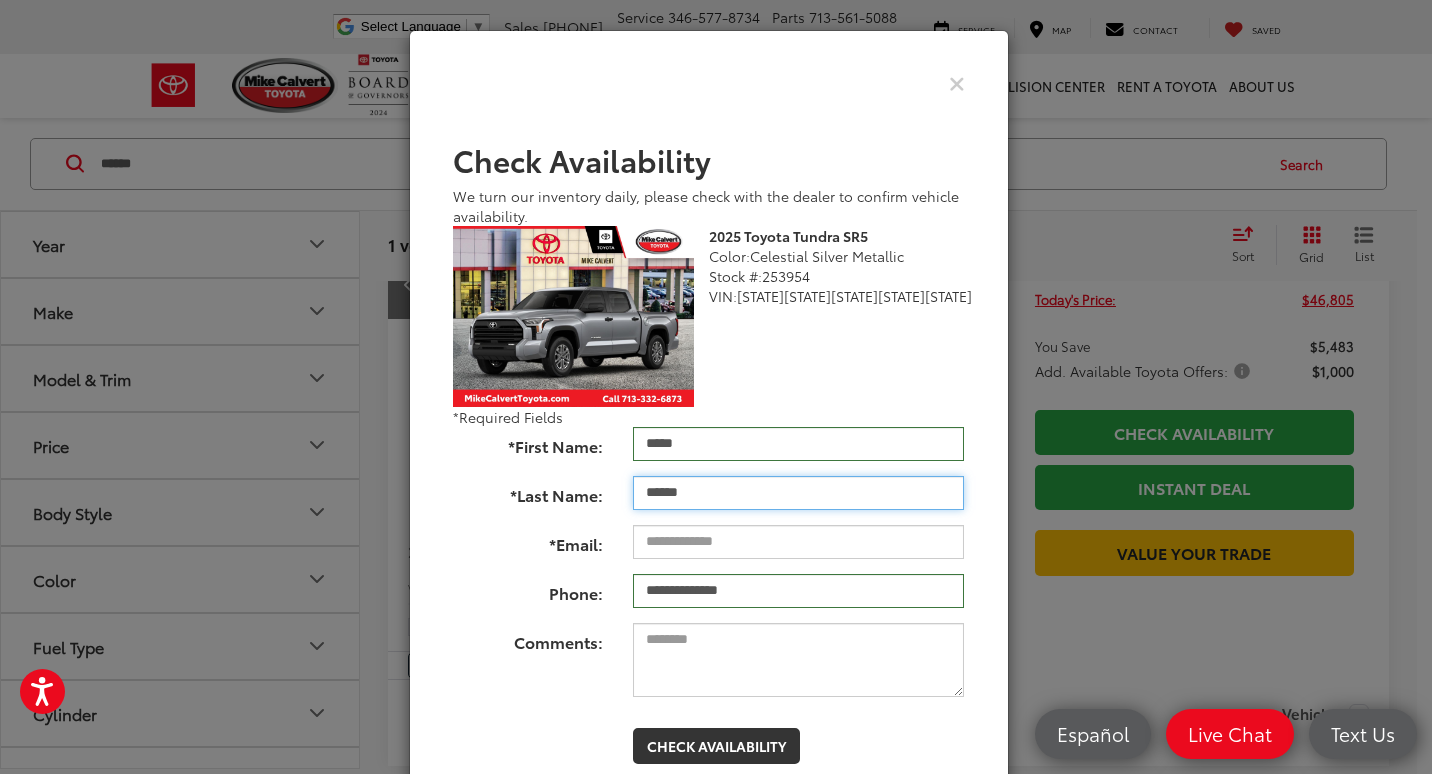 type on "******" 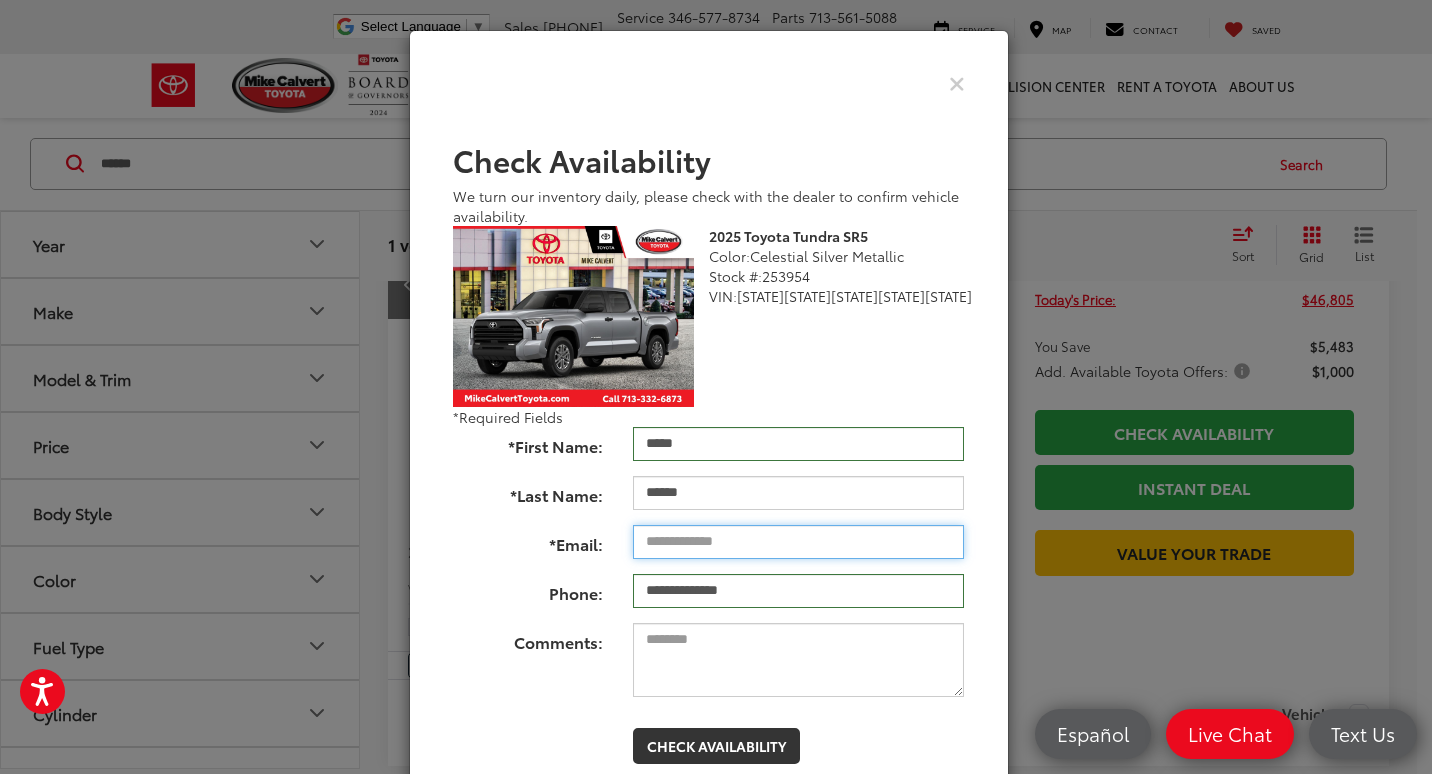 click on "*Email:" at bounding box center (798, 542) 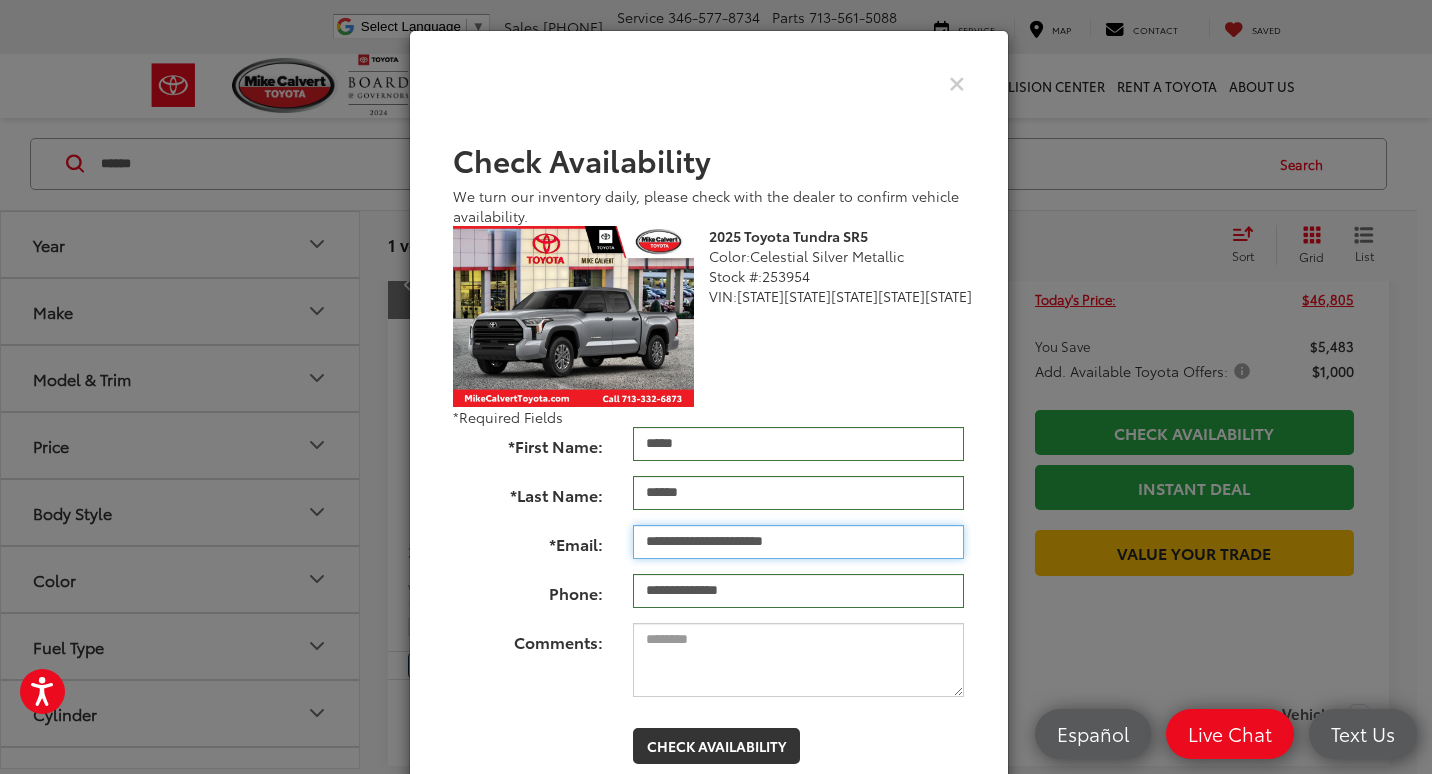 scroll, scrollTop: 79, scrollLeft: 0, axis: vertical 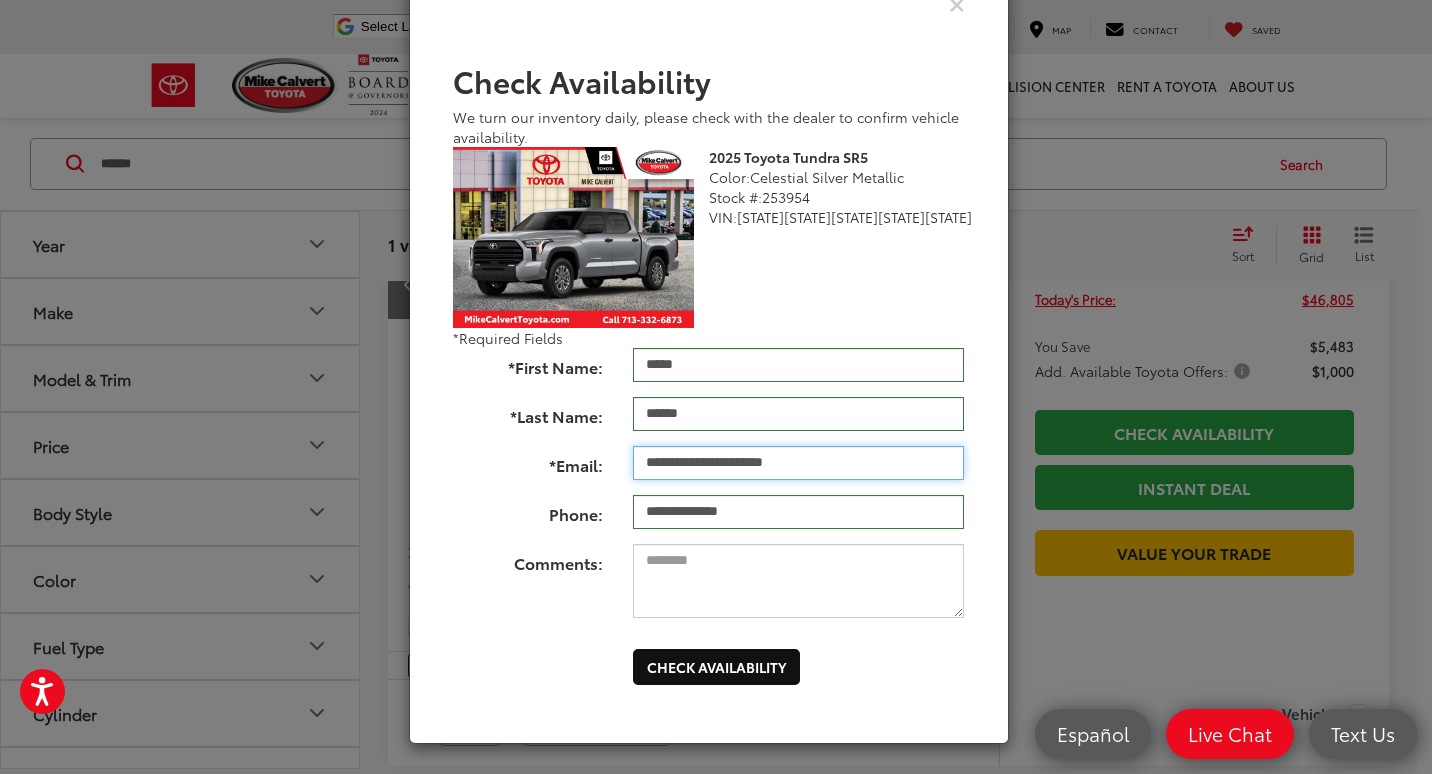 type on "**********" 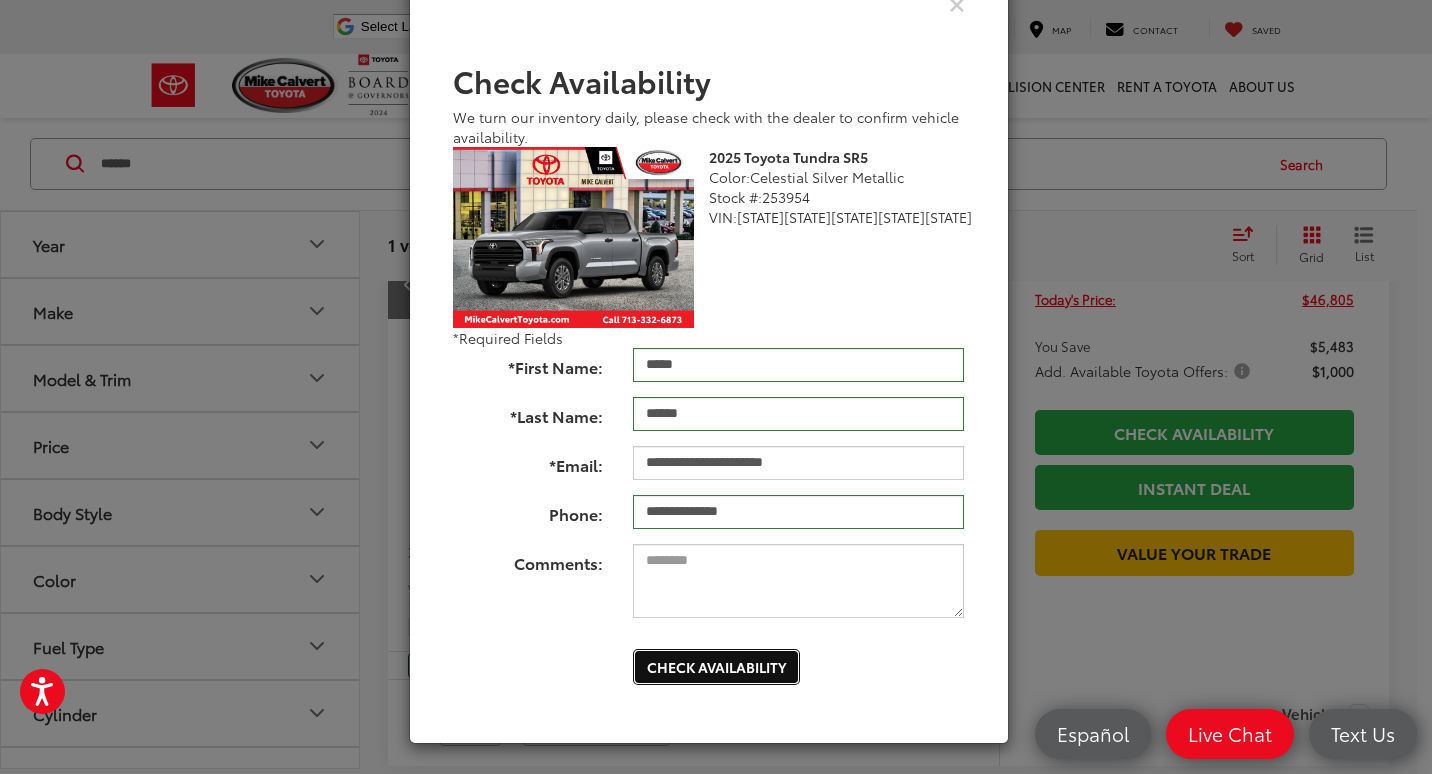 click on "Check Availability" at bounding box center (716, 667) 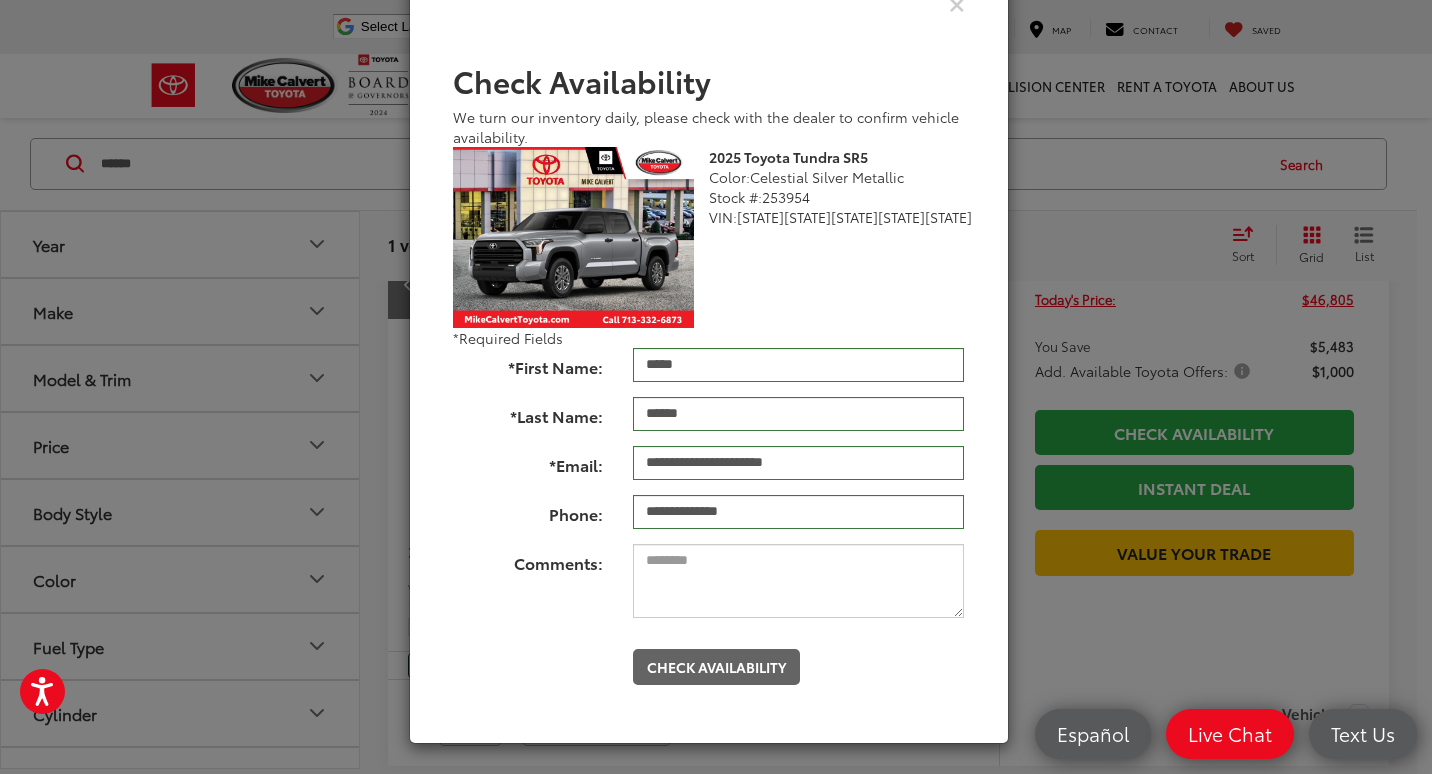 scroll, scrollTop: 0, scrollLeft: 0, axis: both 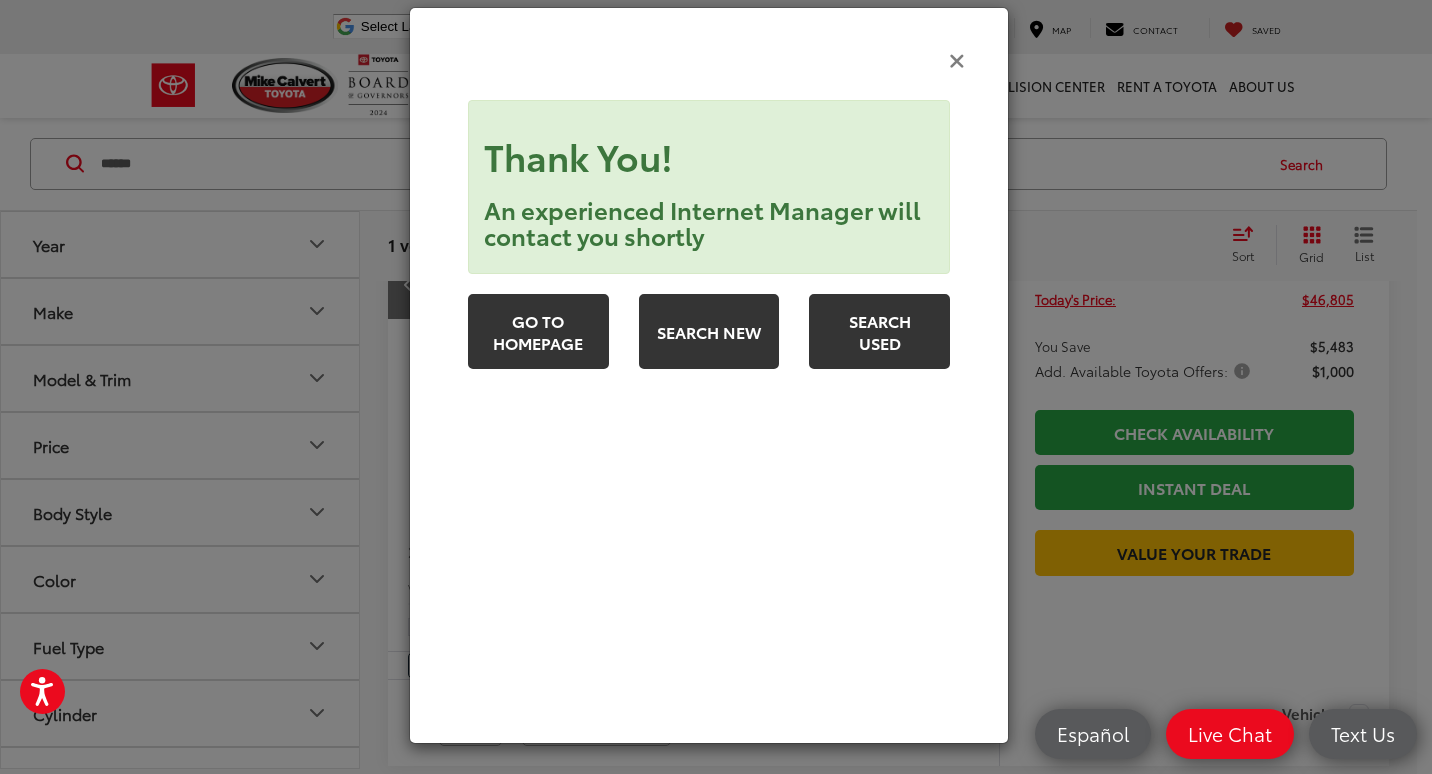 click at bounding box center (957, 59) 